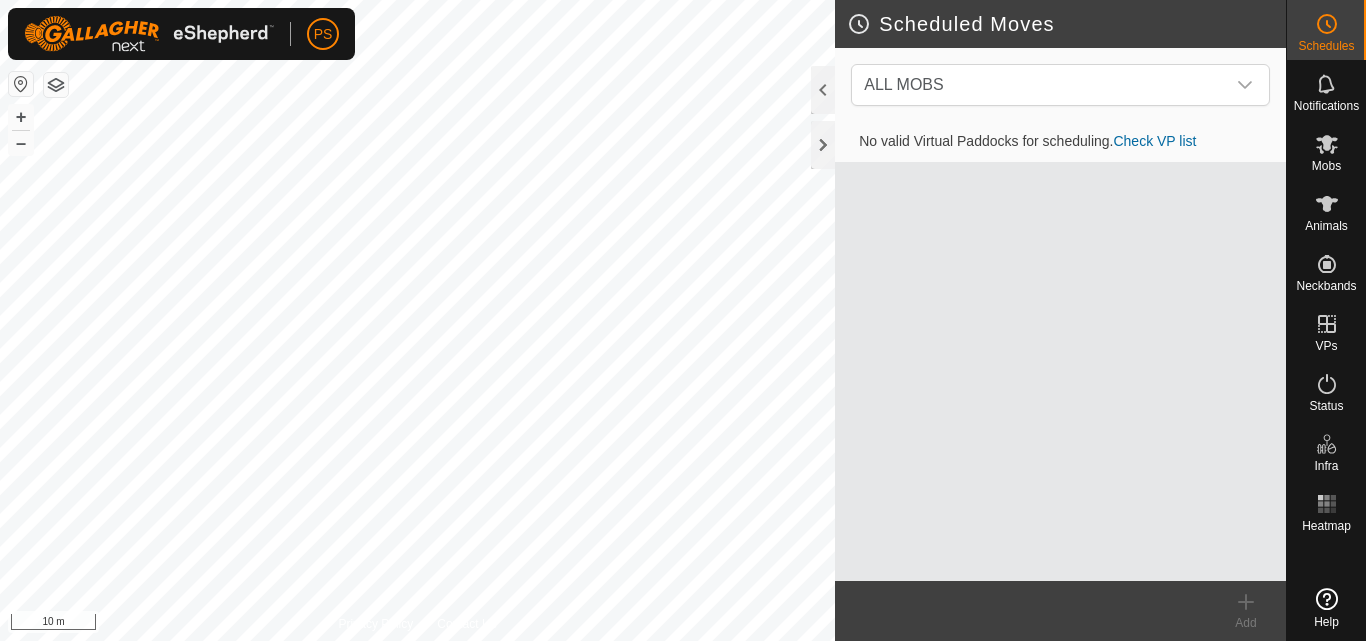 scroll, scrollTop: 0, scrollLeft: 0, axis: both 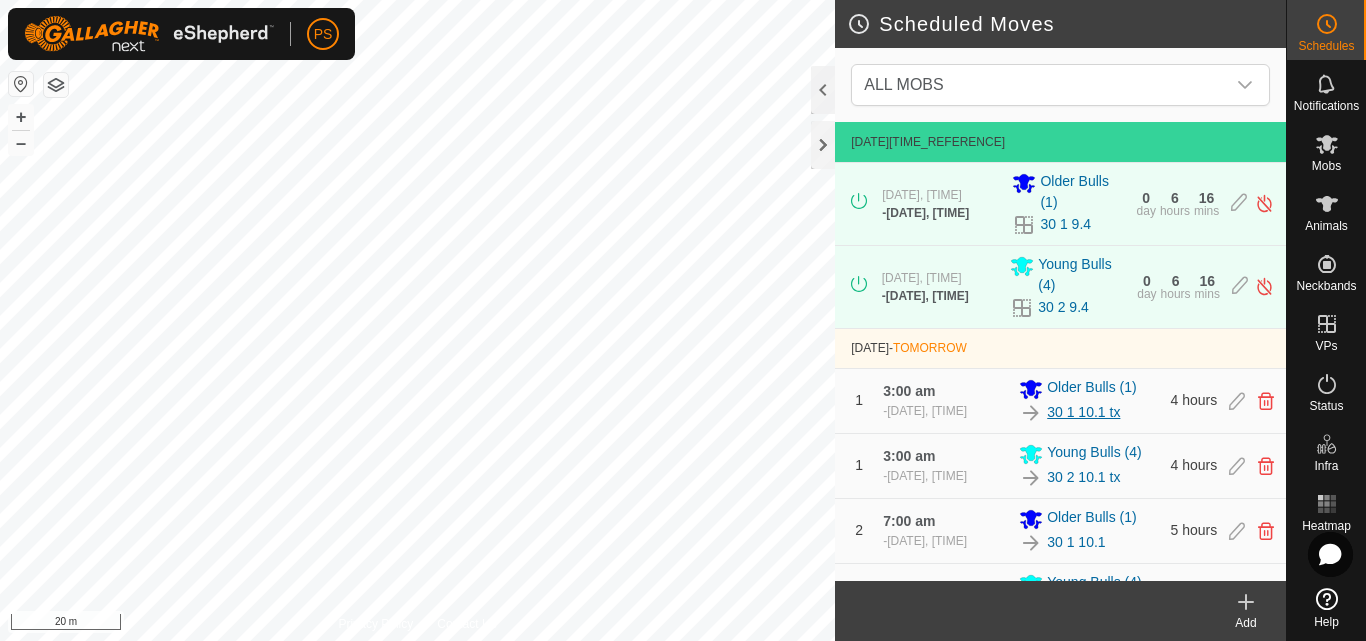 click on "30 1 10.1 tx" at bounding box center [1083, 412] 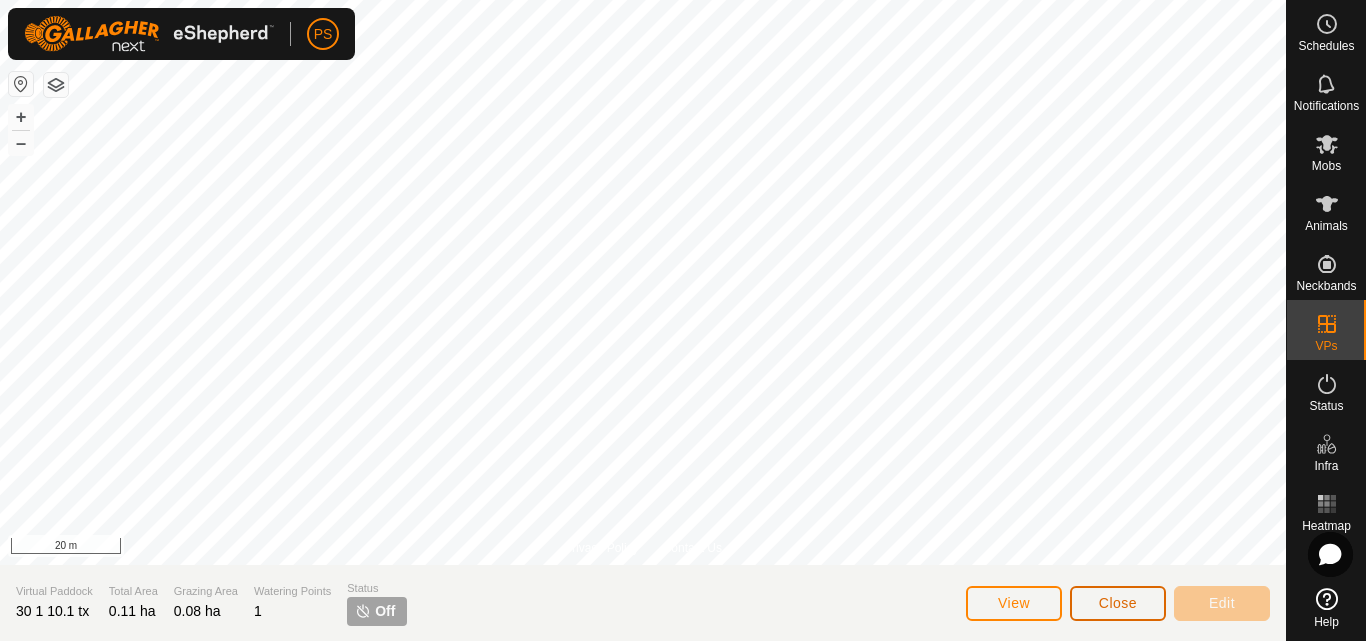 click on "Close" 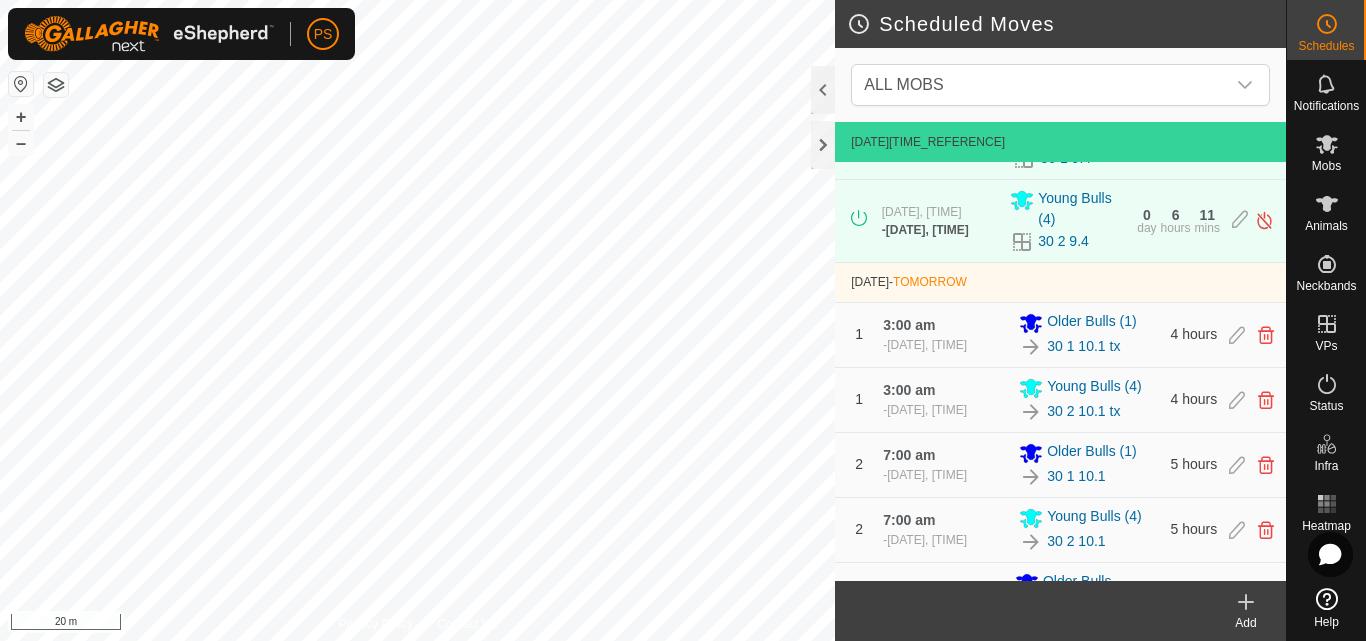 scroll, scrollTop: 100, scrollLeft: 0, axis: vertical 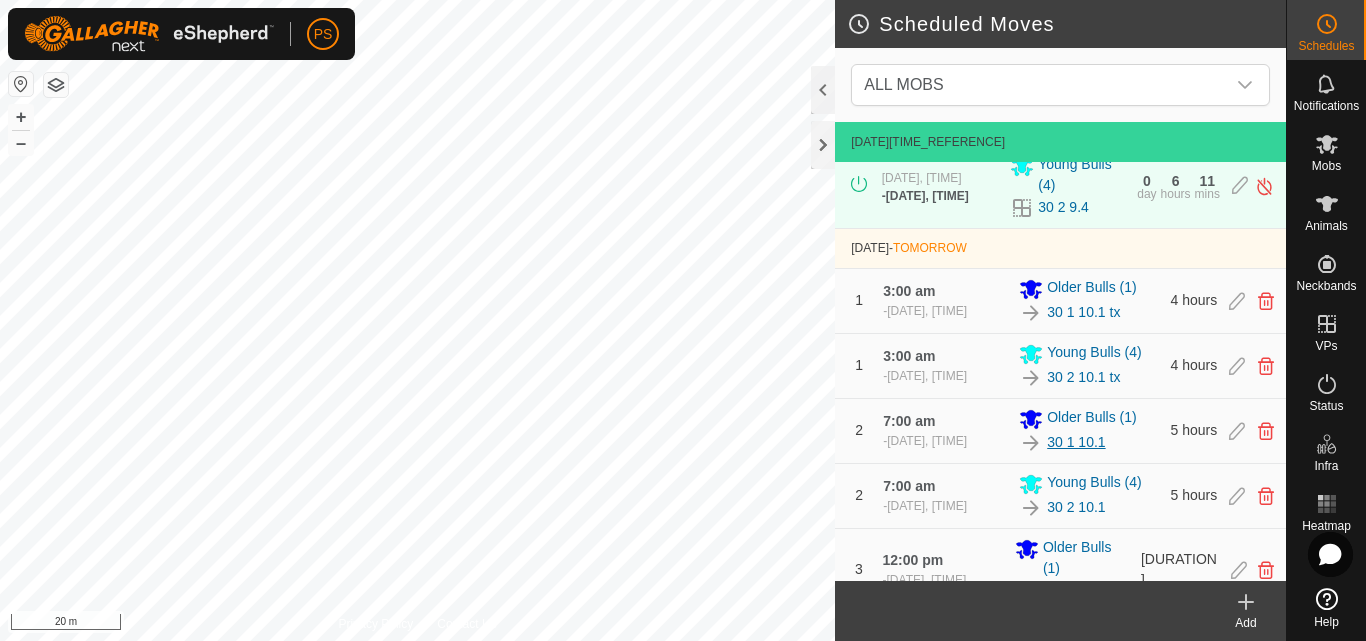 click on "30 1 10.1" at bounding box center (1076, 442) 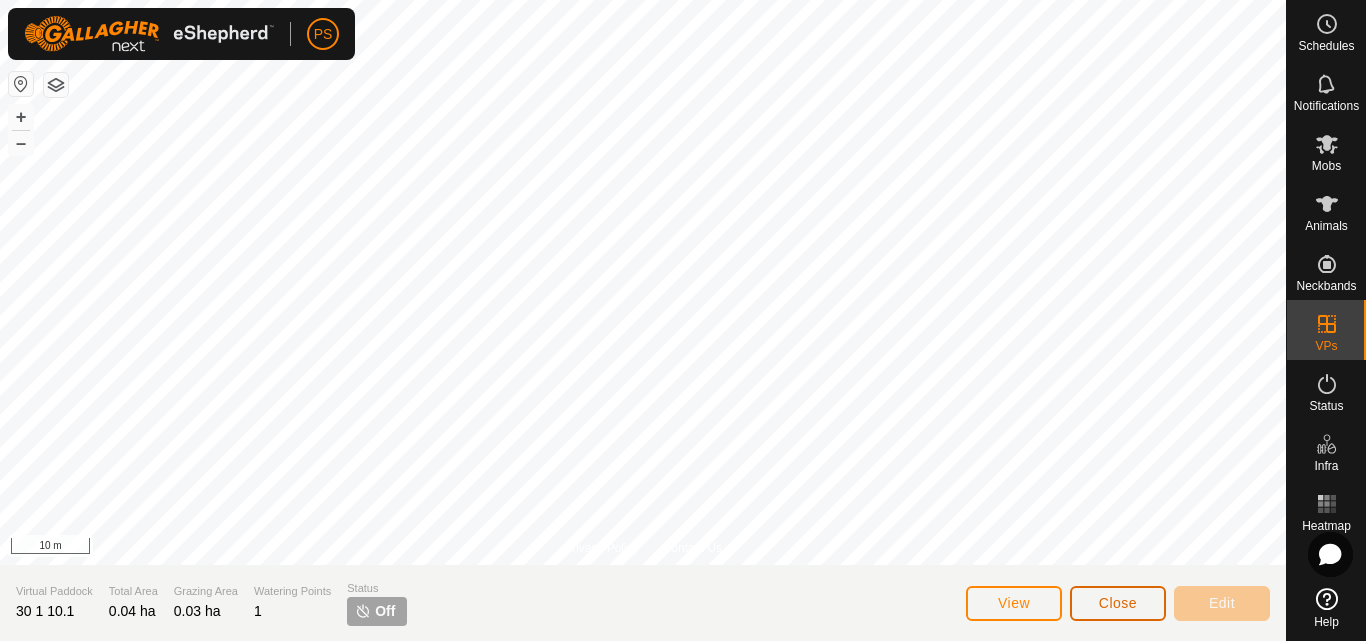 click on "Close" 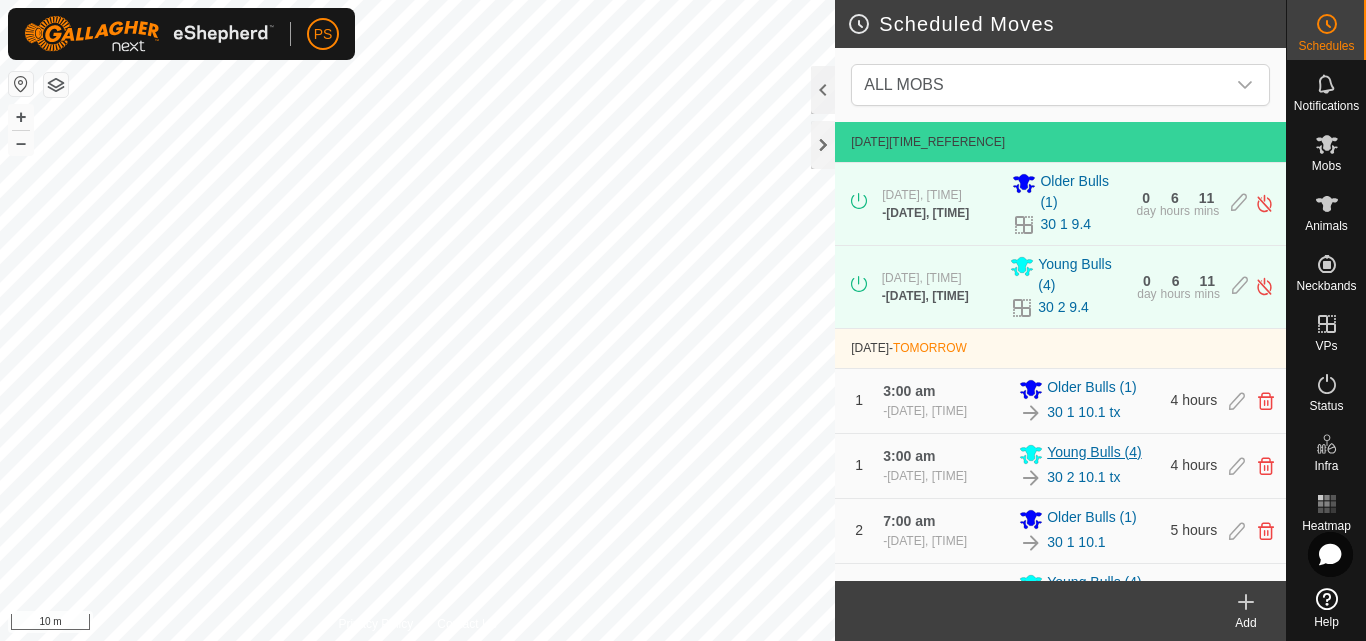 scroll, scrollTop: 200, scrollLeft: 0, axis: vertical 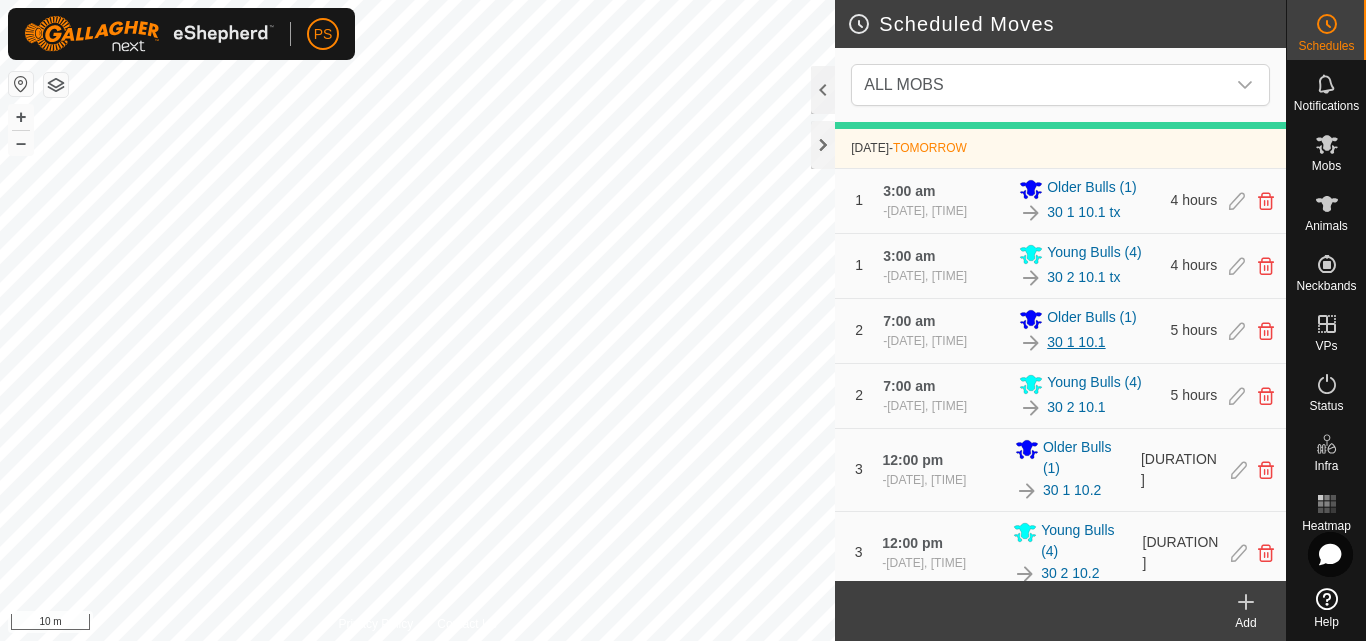 click on "30 1 10.1" at bounding box center [1076, 342] 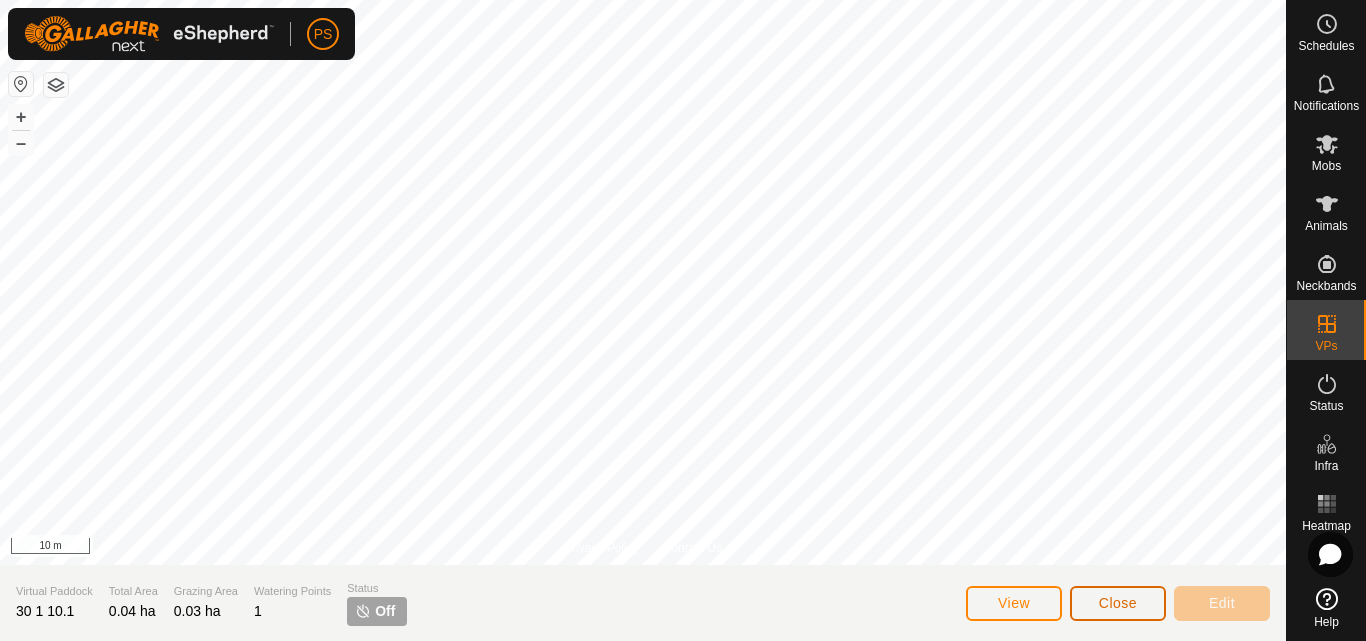 click on "Close" 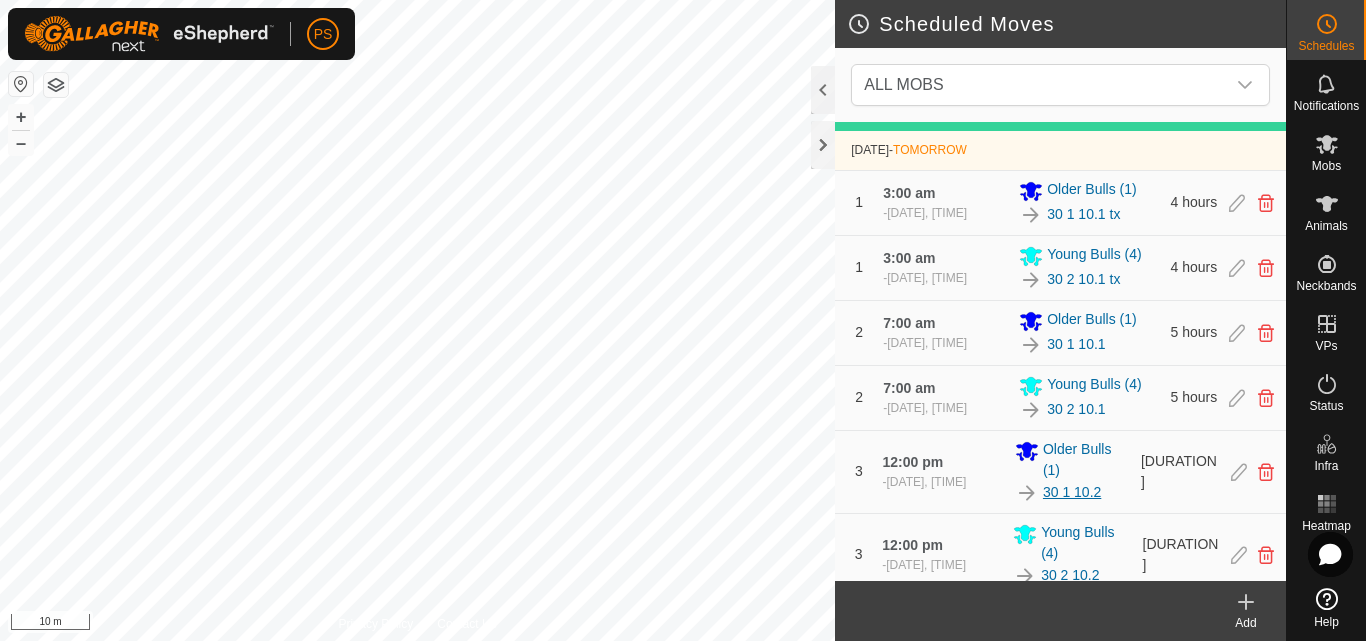 scroll, scrollTop: 200, scrollLeft: 0, axis: vertical 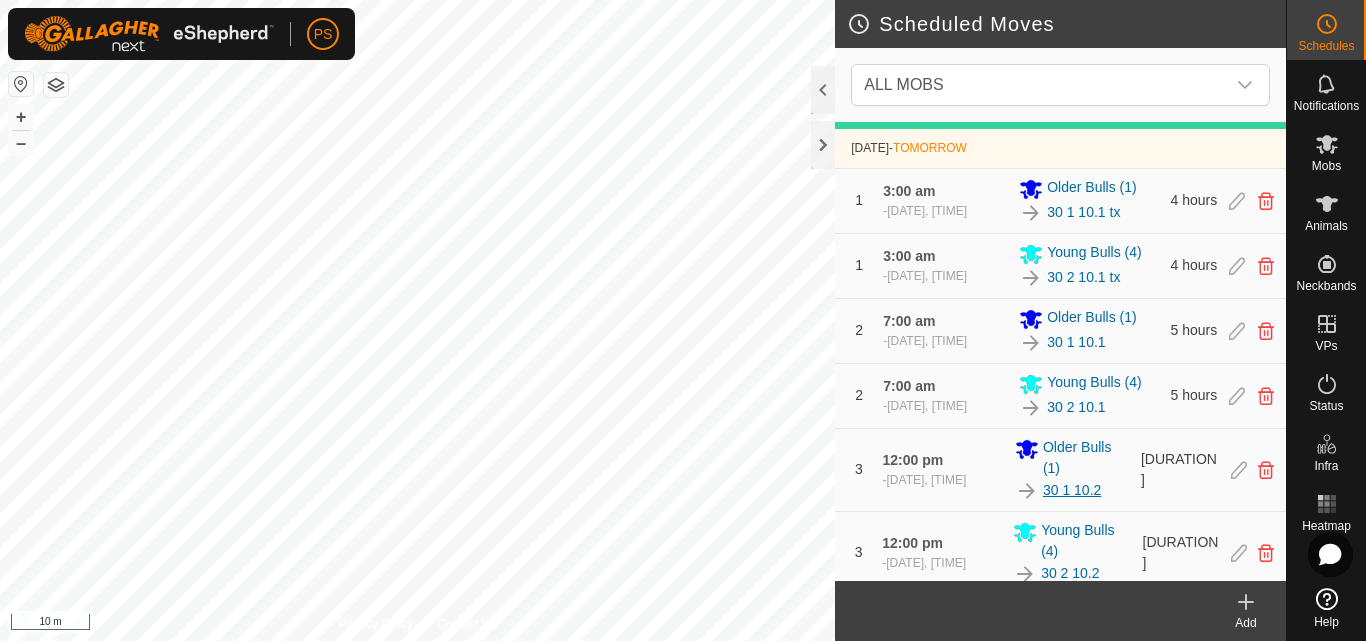 click on "30 1 10.2" at bounding box center [1072, 490] 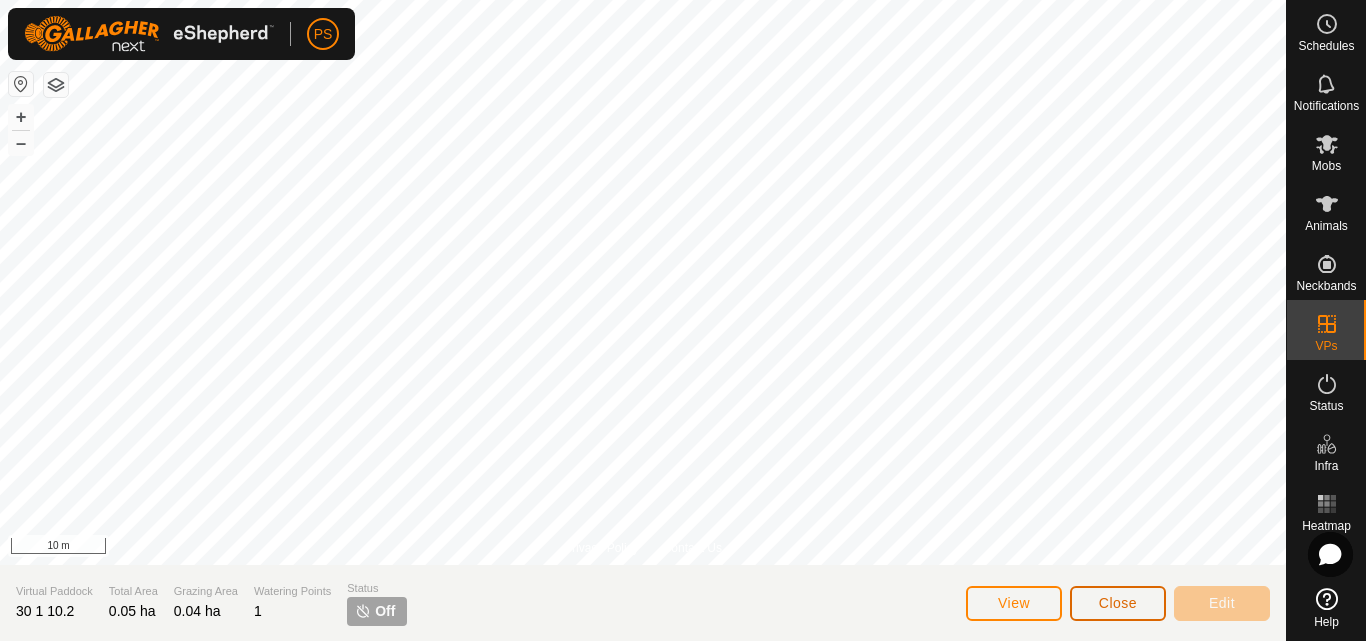 click on "Close" 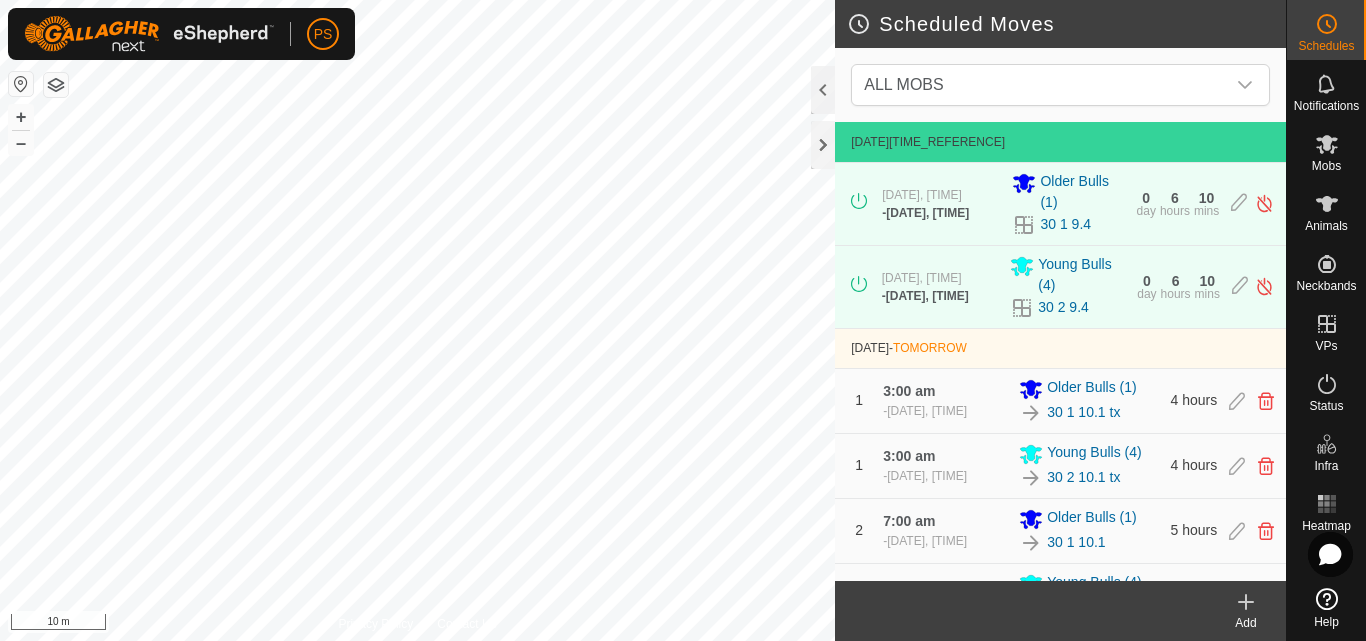scroll, scrollTop: 300, scrollLeft: 0, axis: vertical 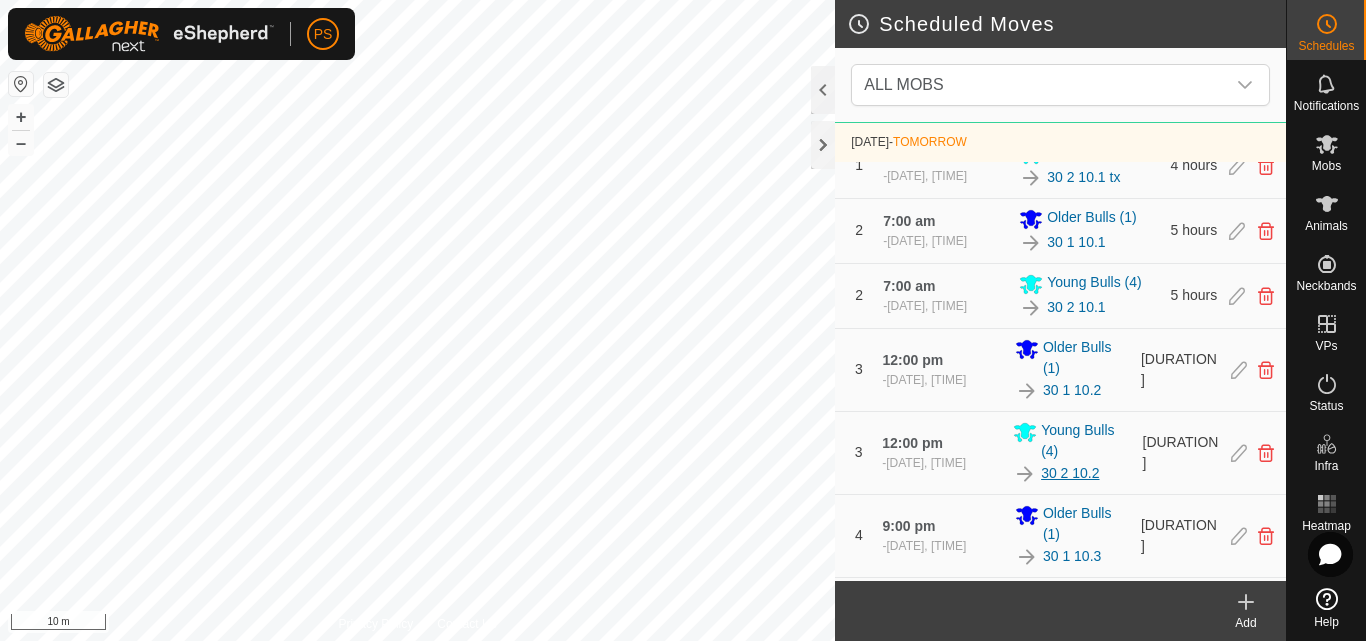 click on "30 2 10.2" at bounding box center [1070, 473] 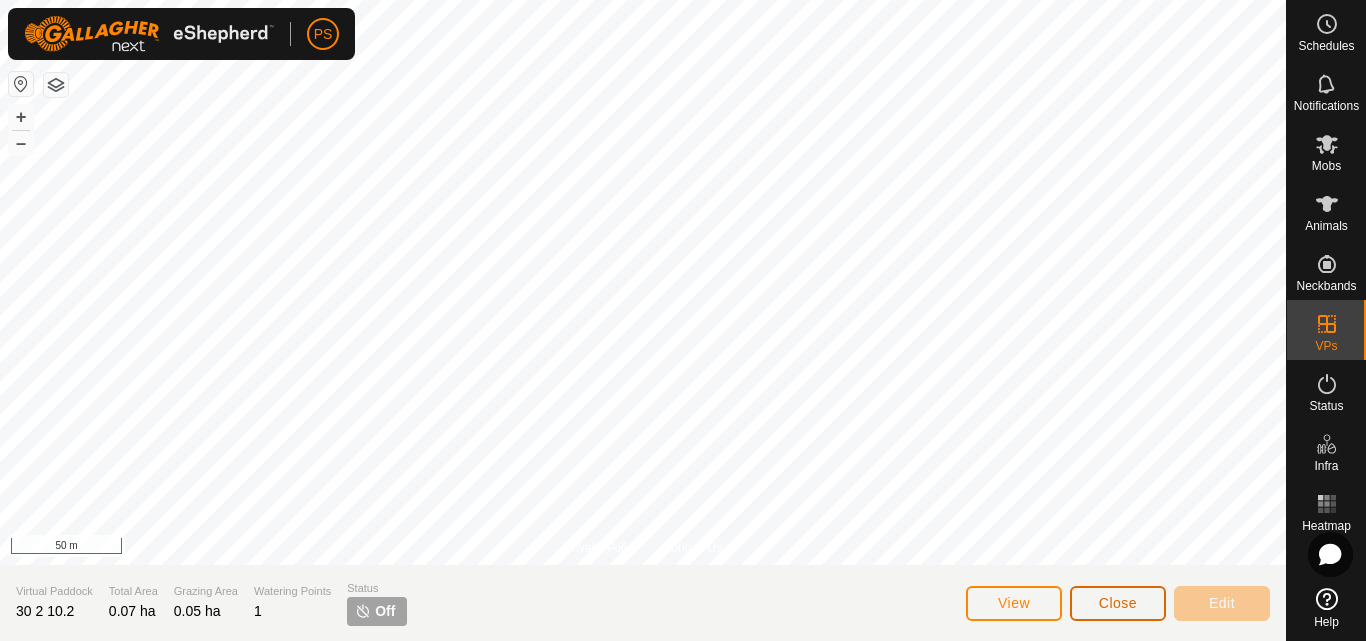 click on "Close" 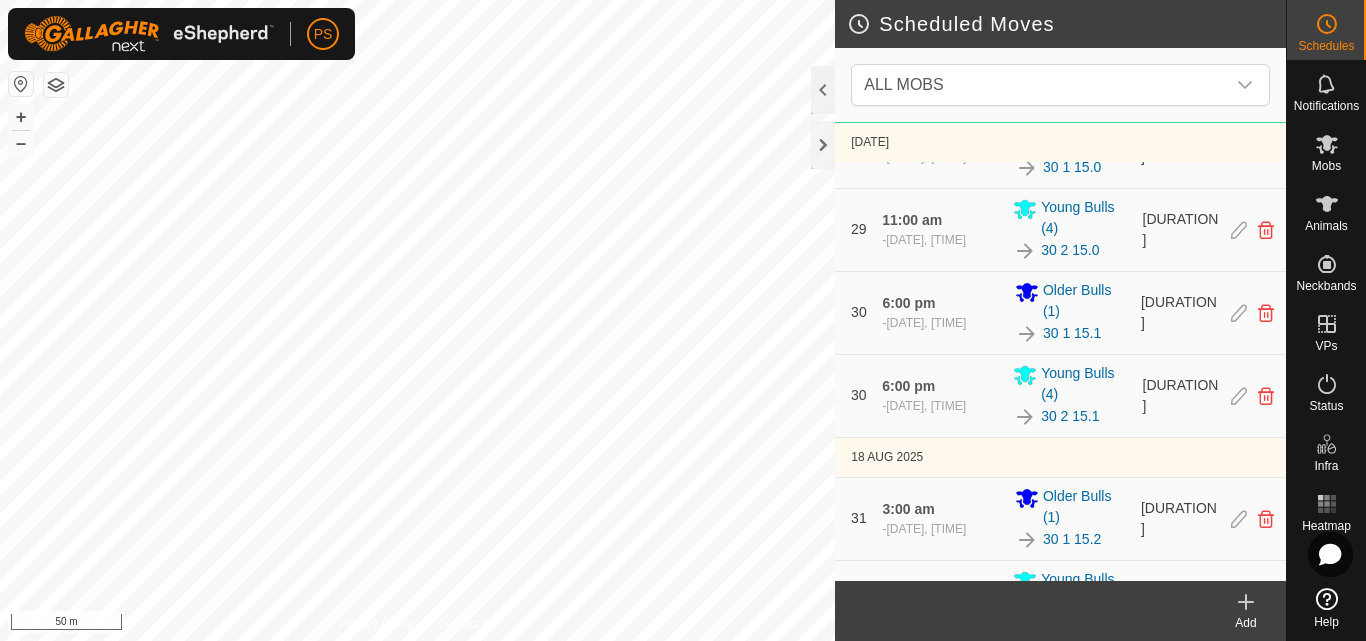 scroll, scrollTop: 4948, scrollLeft: 0, axis: vertical 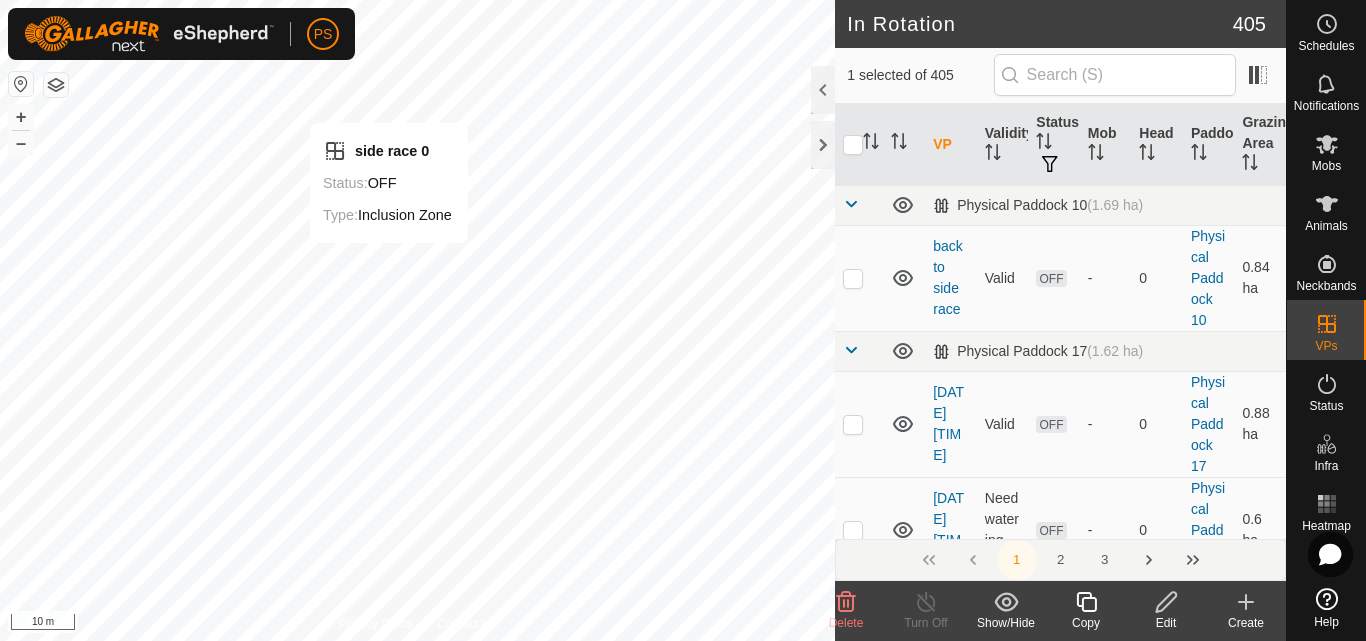 checkbox on "true" 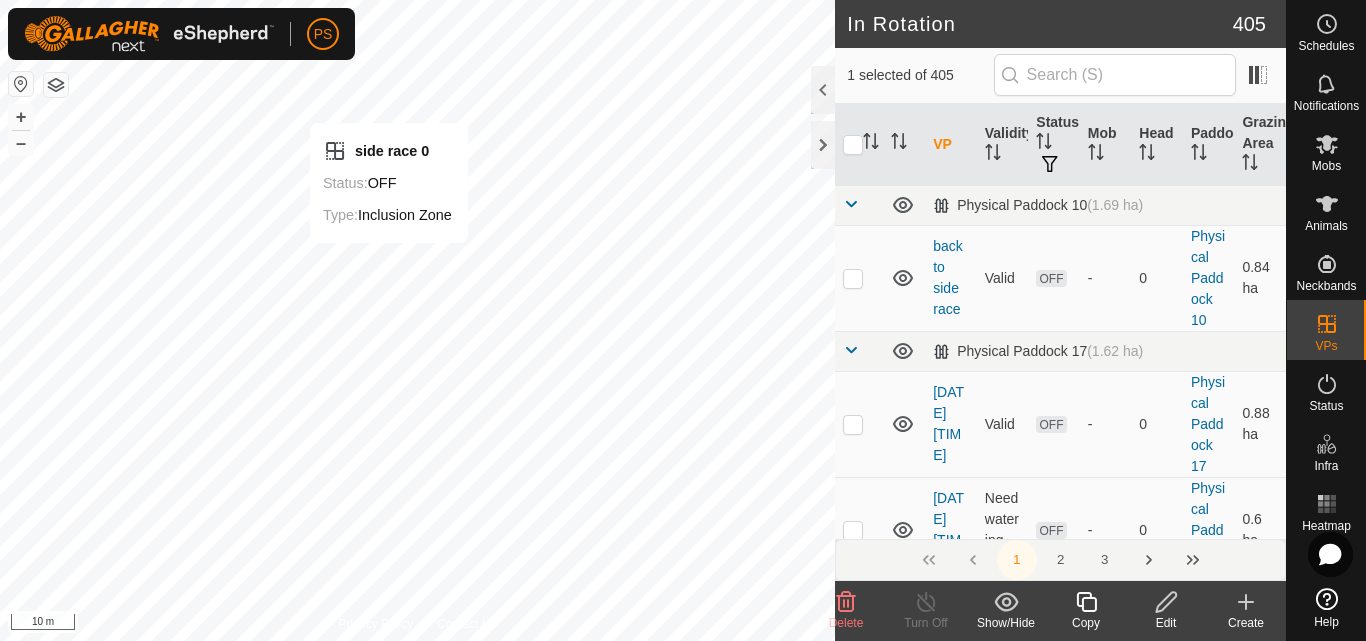 checkbox on "false" 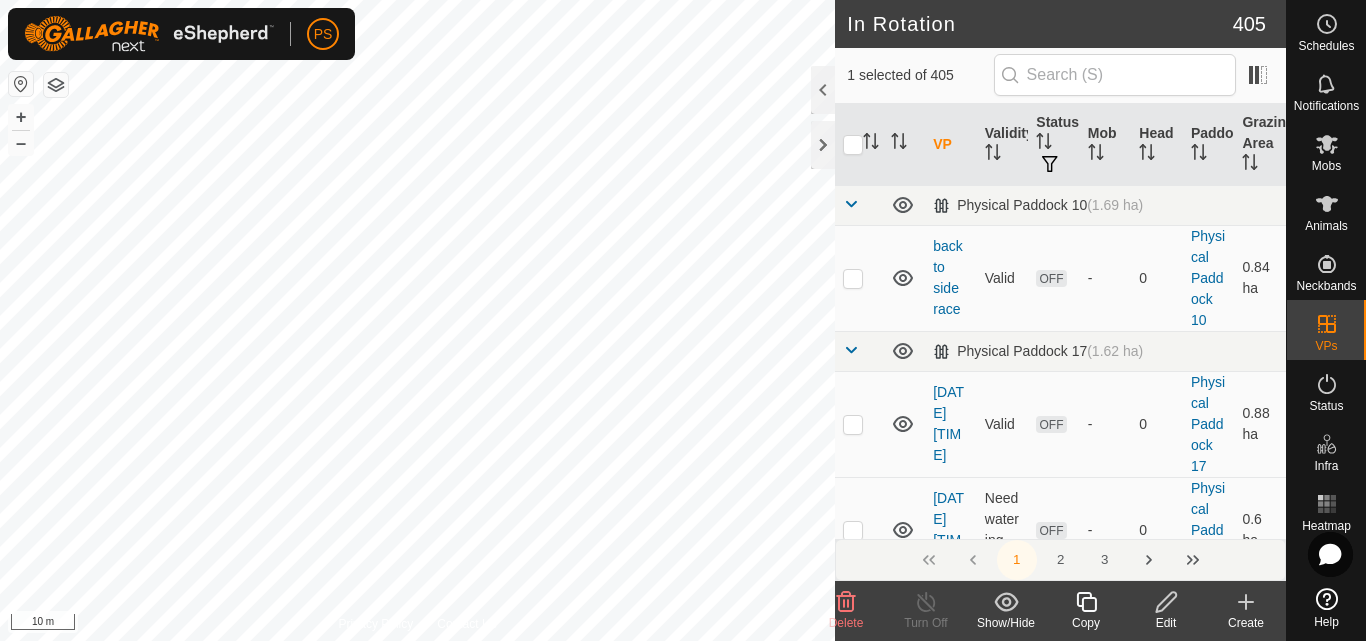 checkbox on "false" 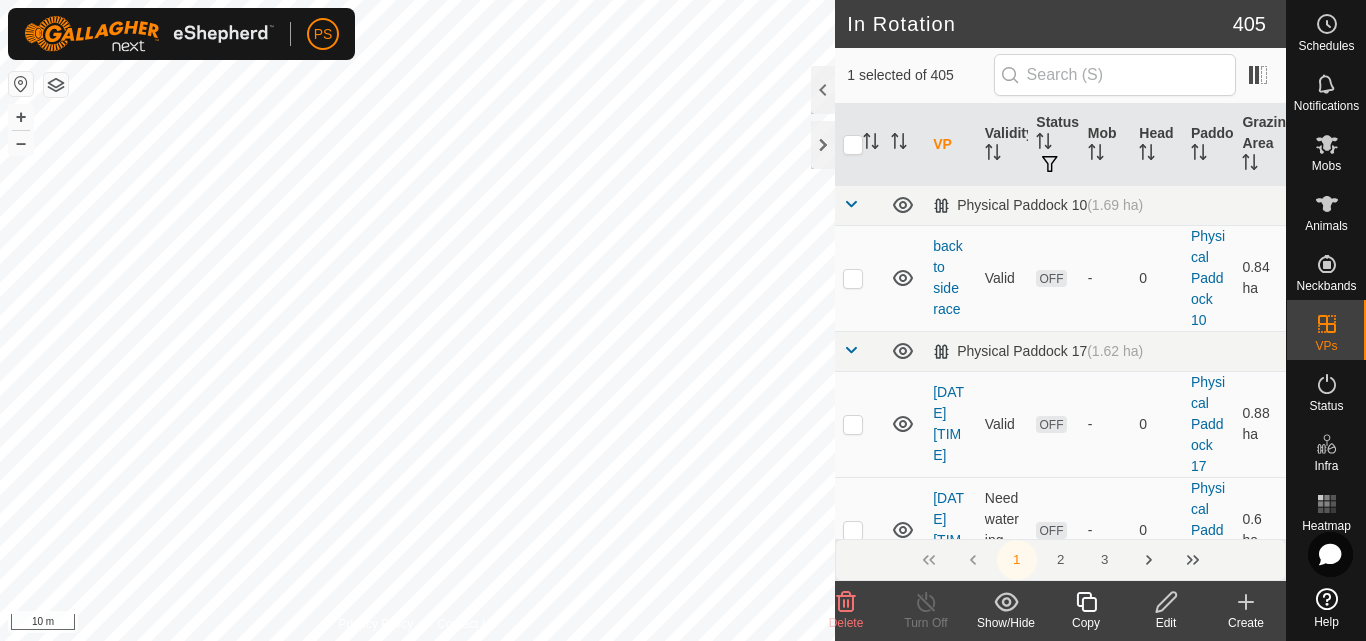 checkbox on "true" 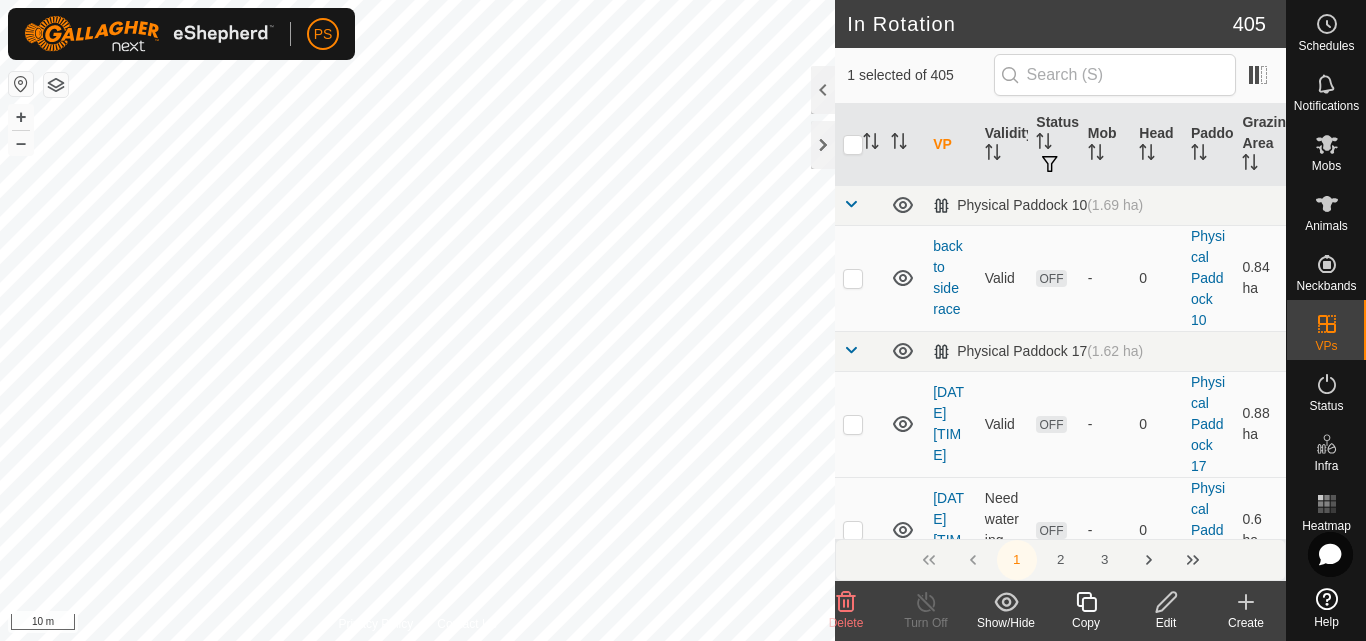 checkbox on "true" 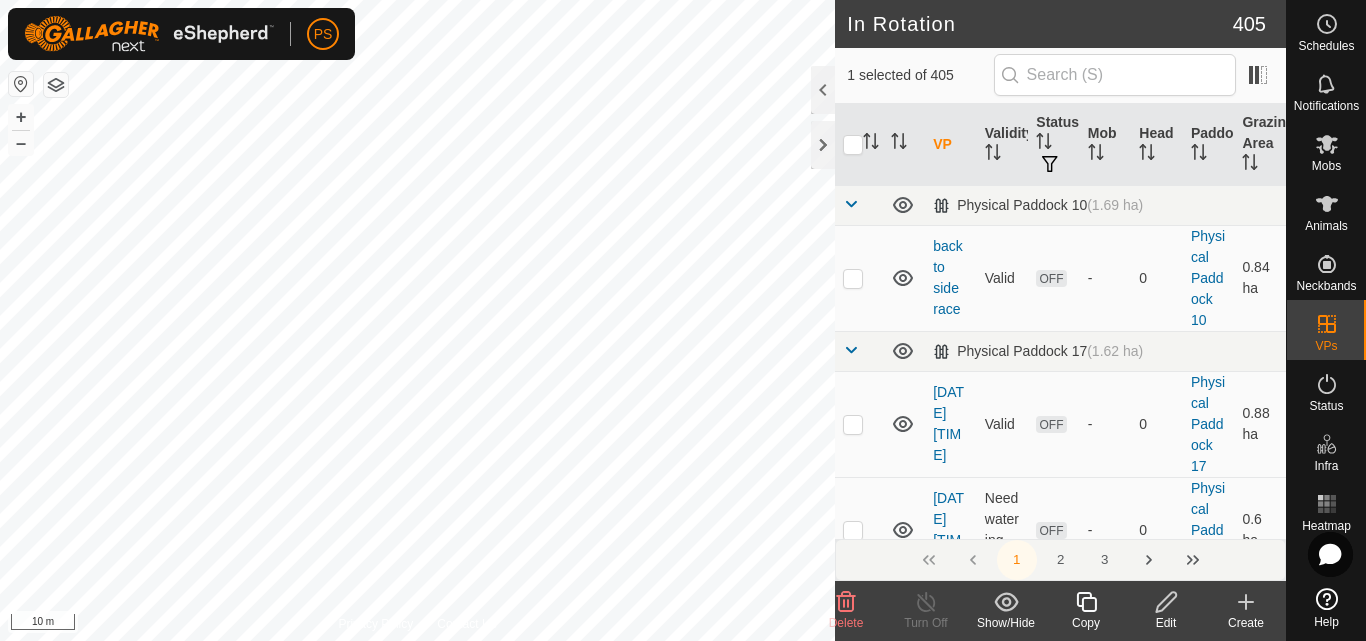 checkbox on "false" 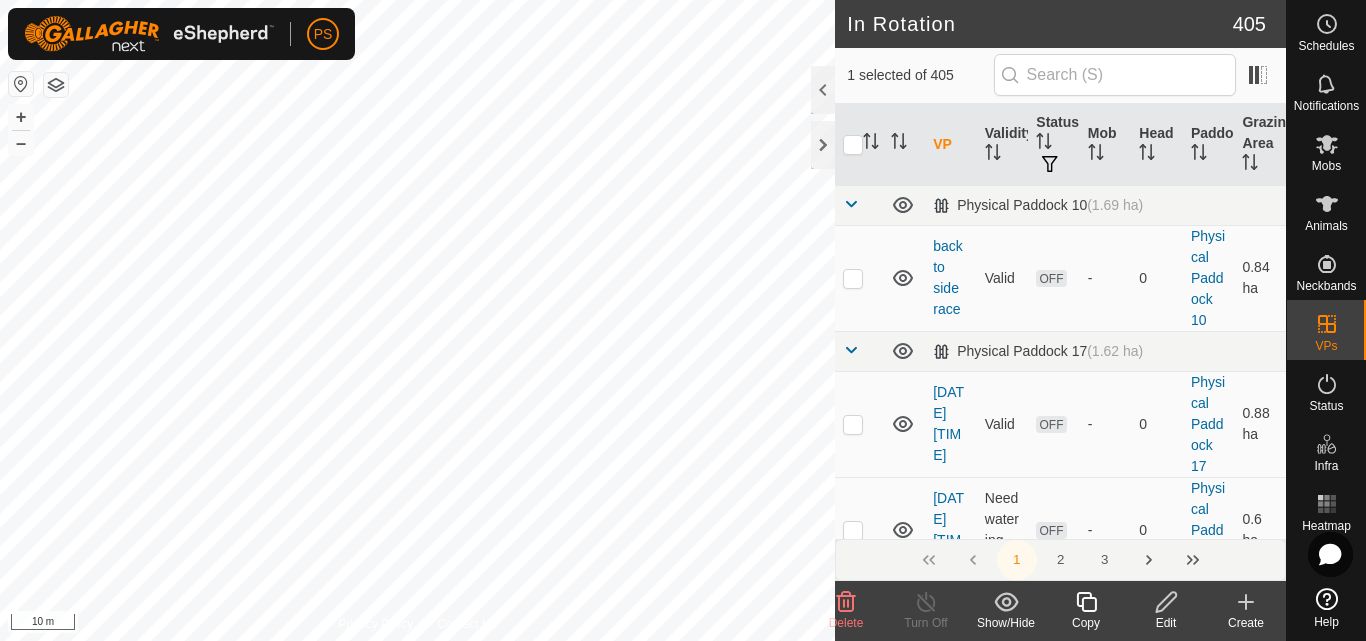 checkbox on "false" 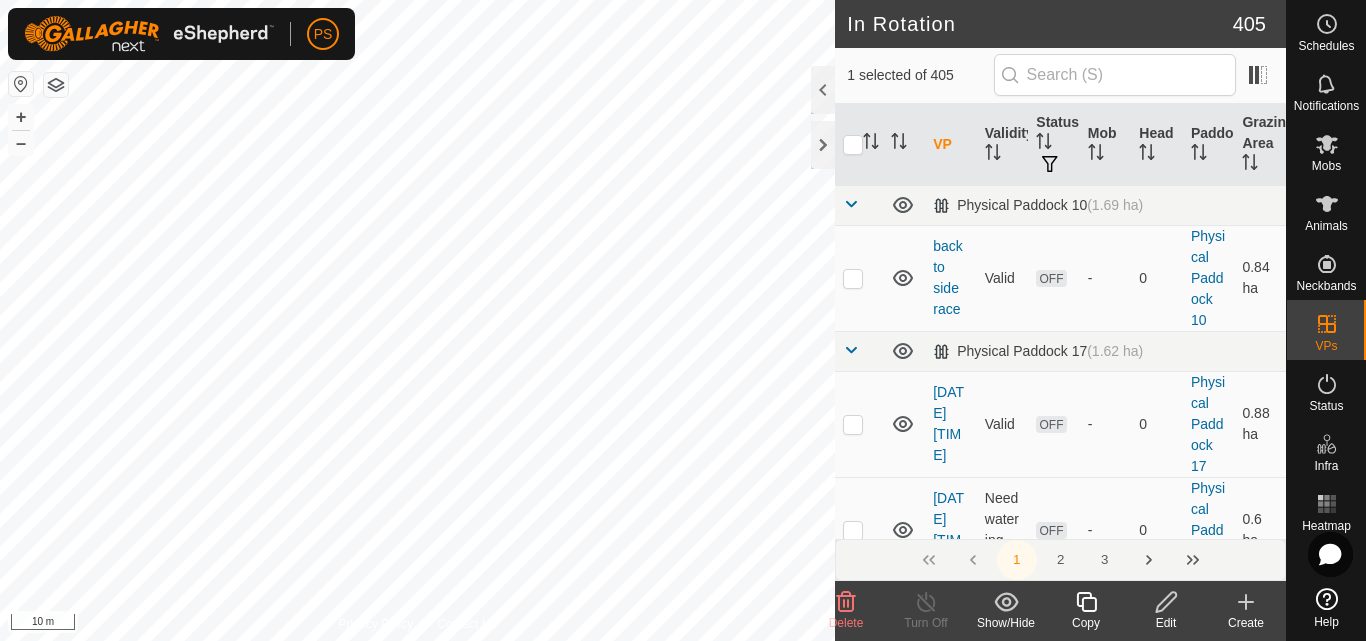 checkbox on "true" 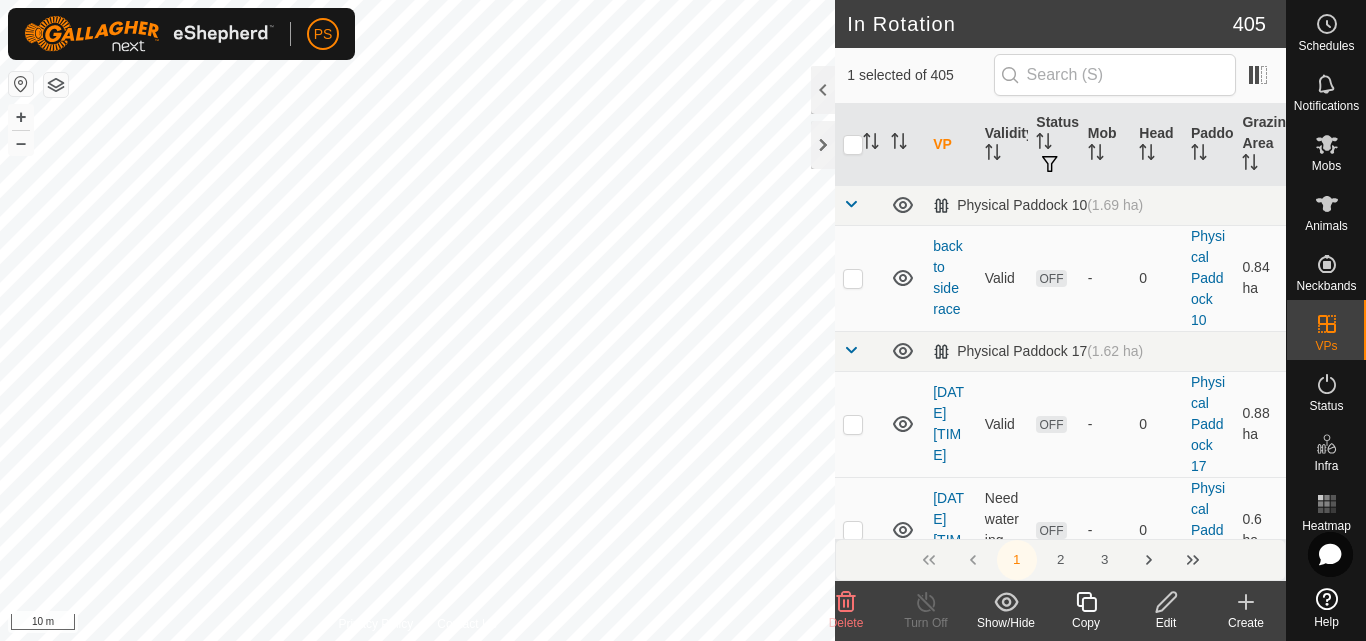 checkbox on "true" 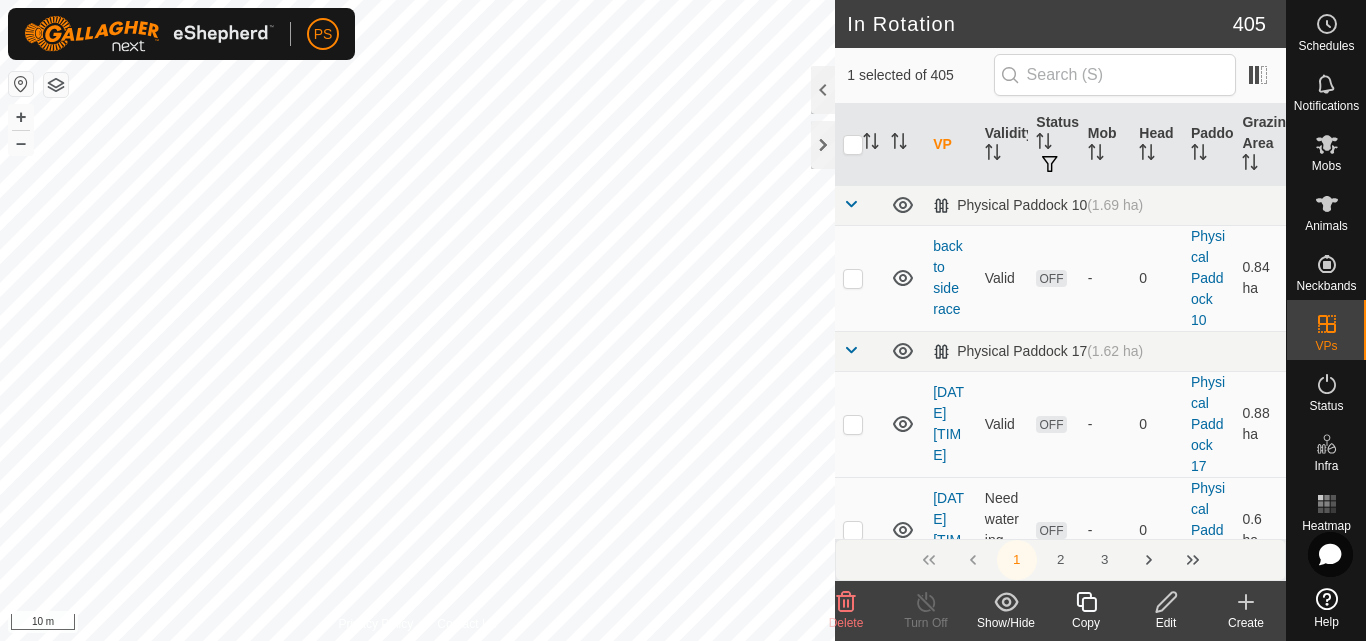 checkbox on "false" 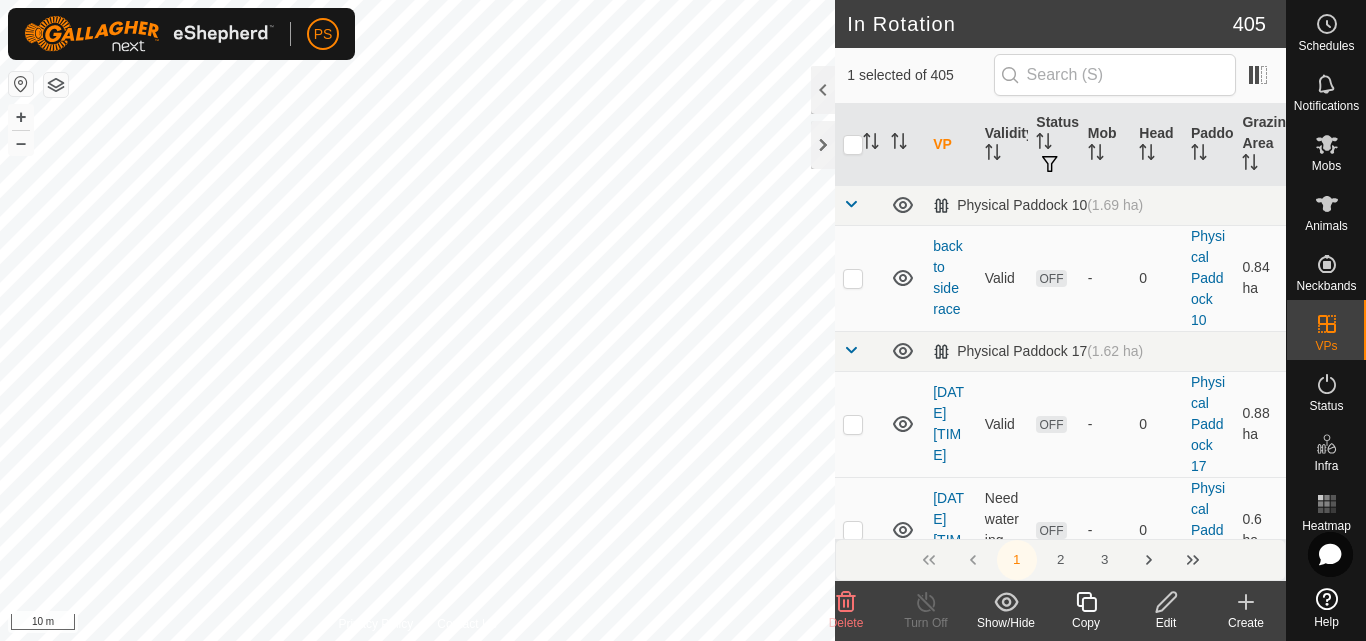 checkbox on "false" 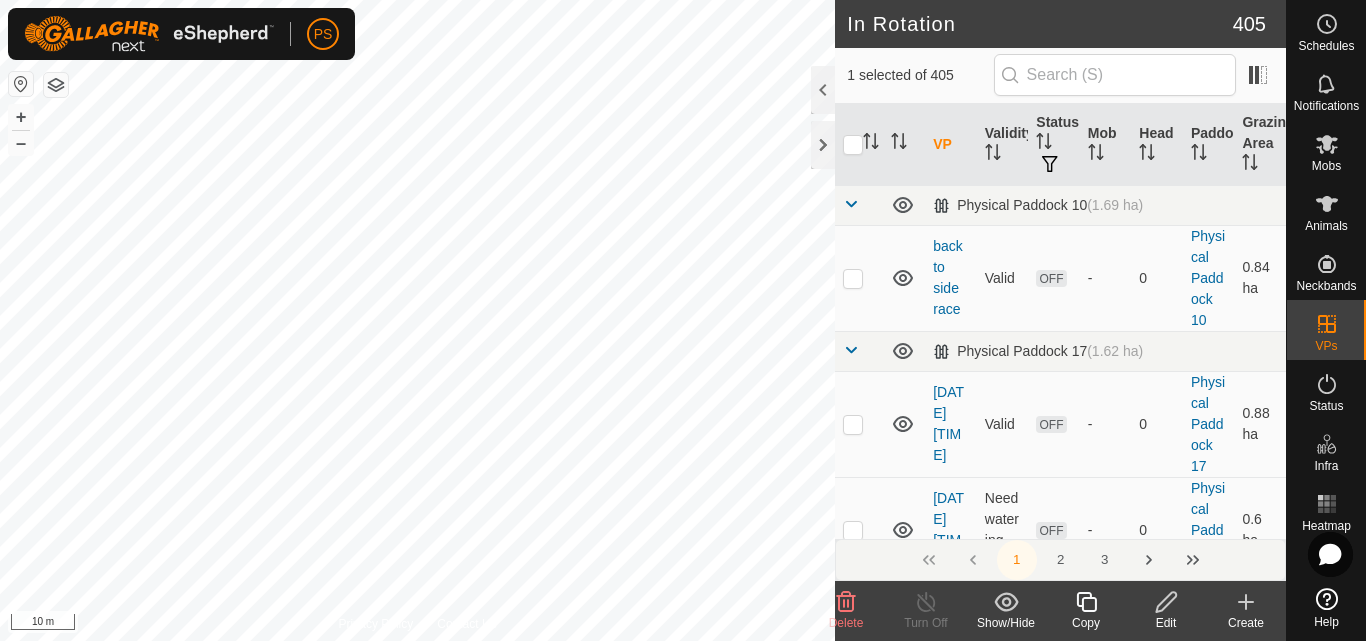 checkbox on "true" 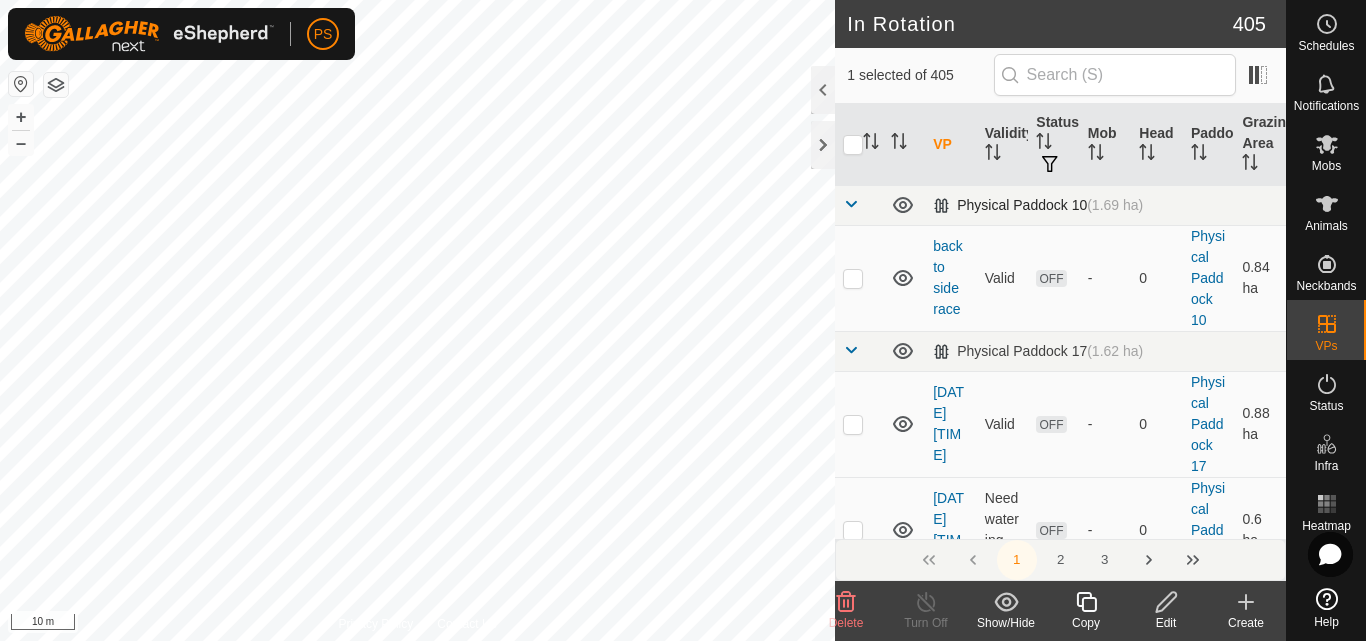 checkbox on "false" 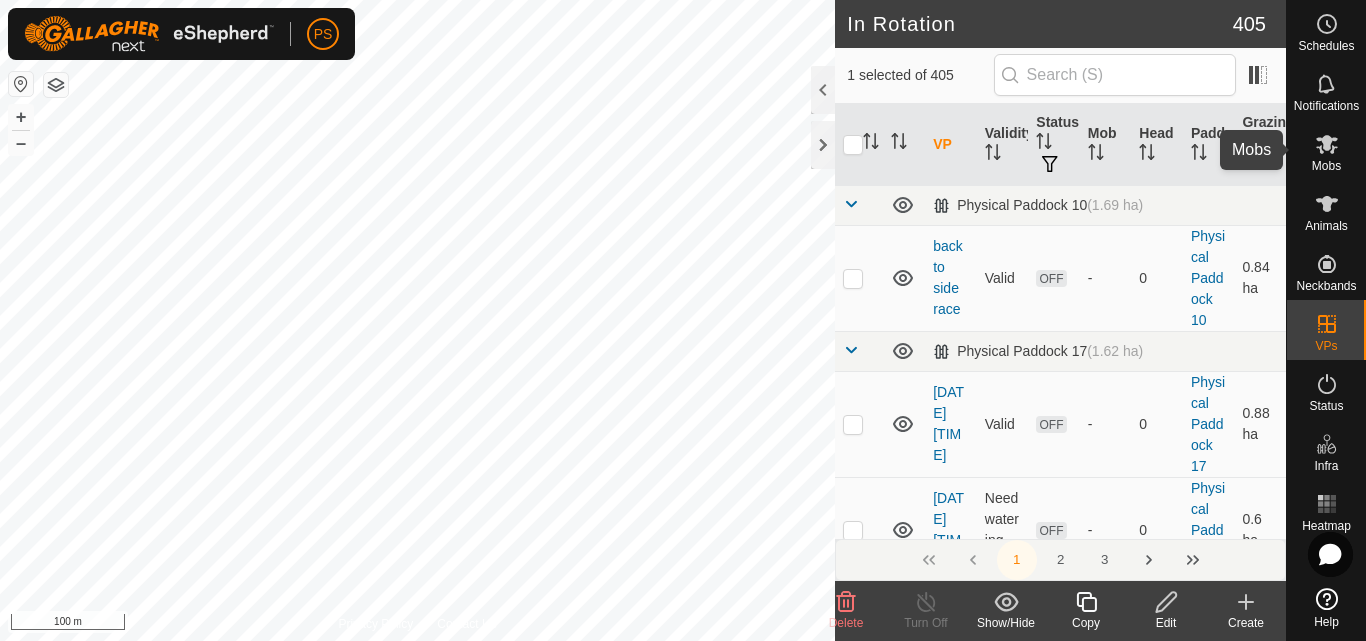 click 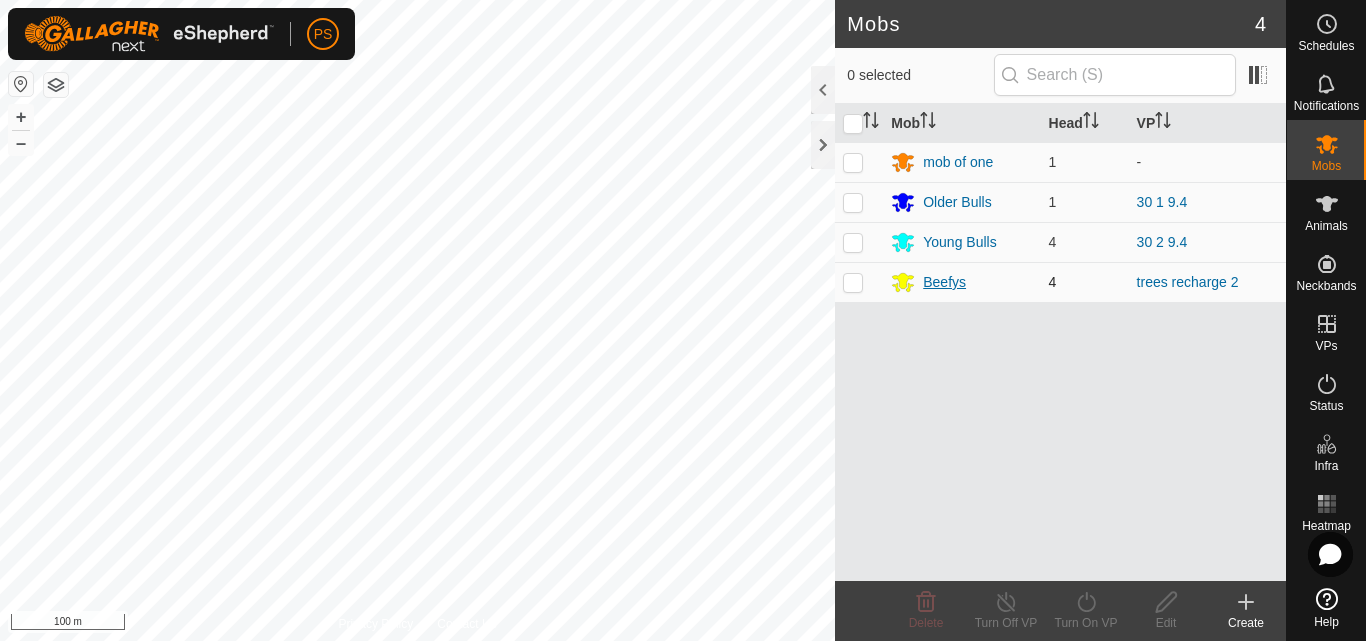 click on "Beefys" at bounding box center [944, 282] 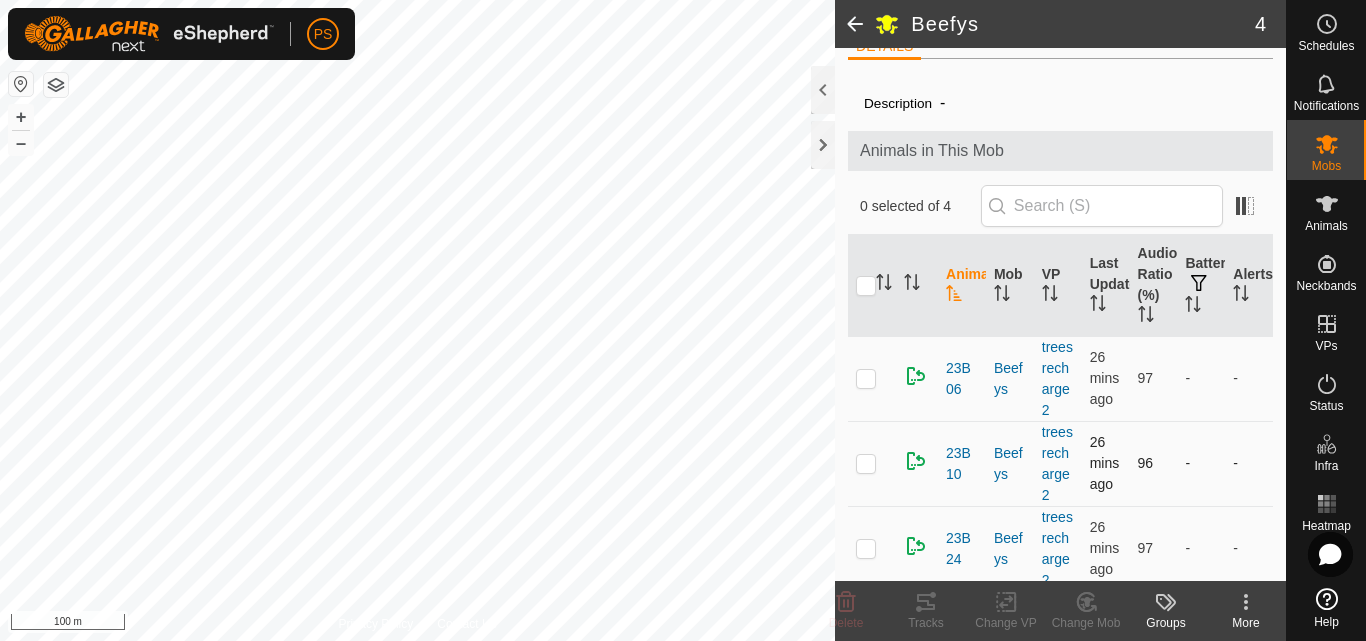 scroll, scrollTop: 0, scrollLeft: 0, axis: both 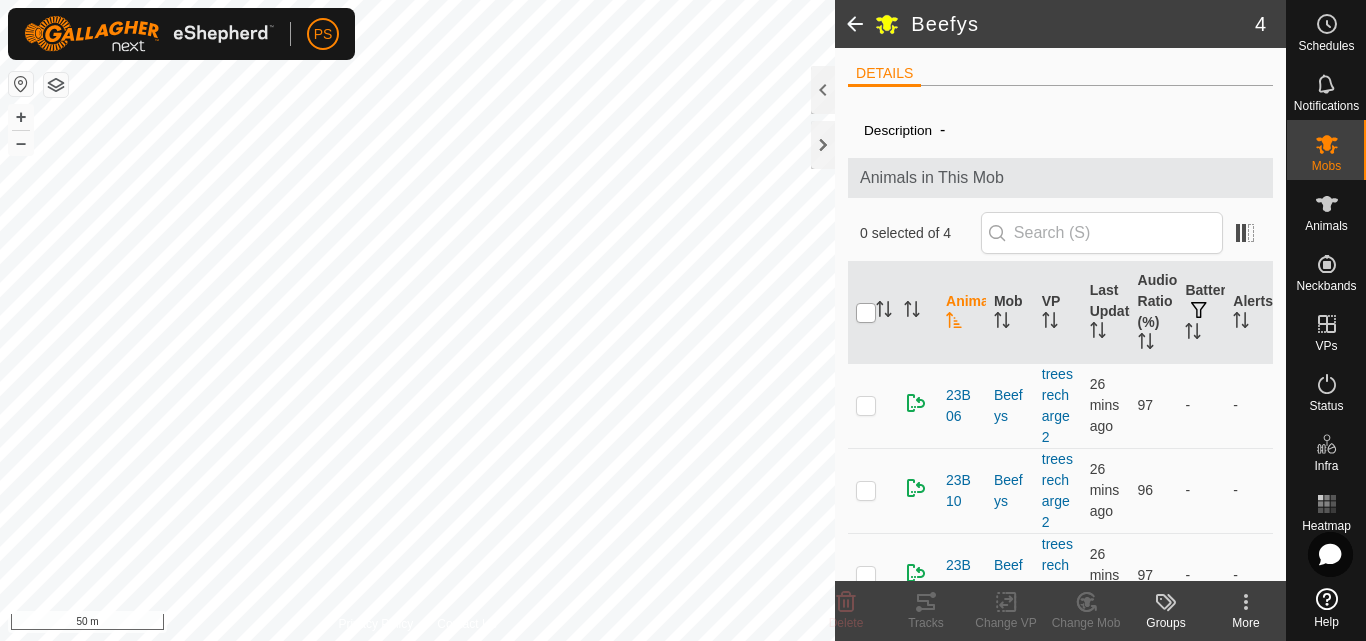 click at bounding box center (866, 313) 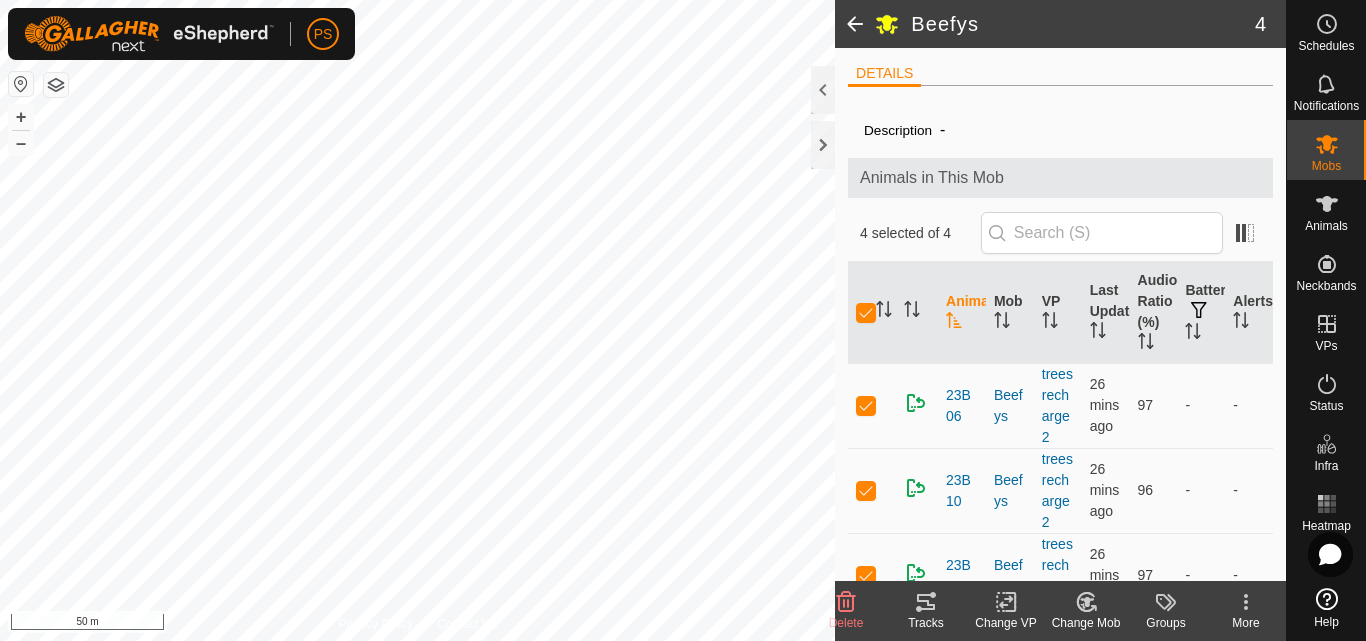 click 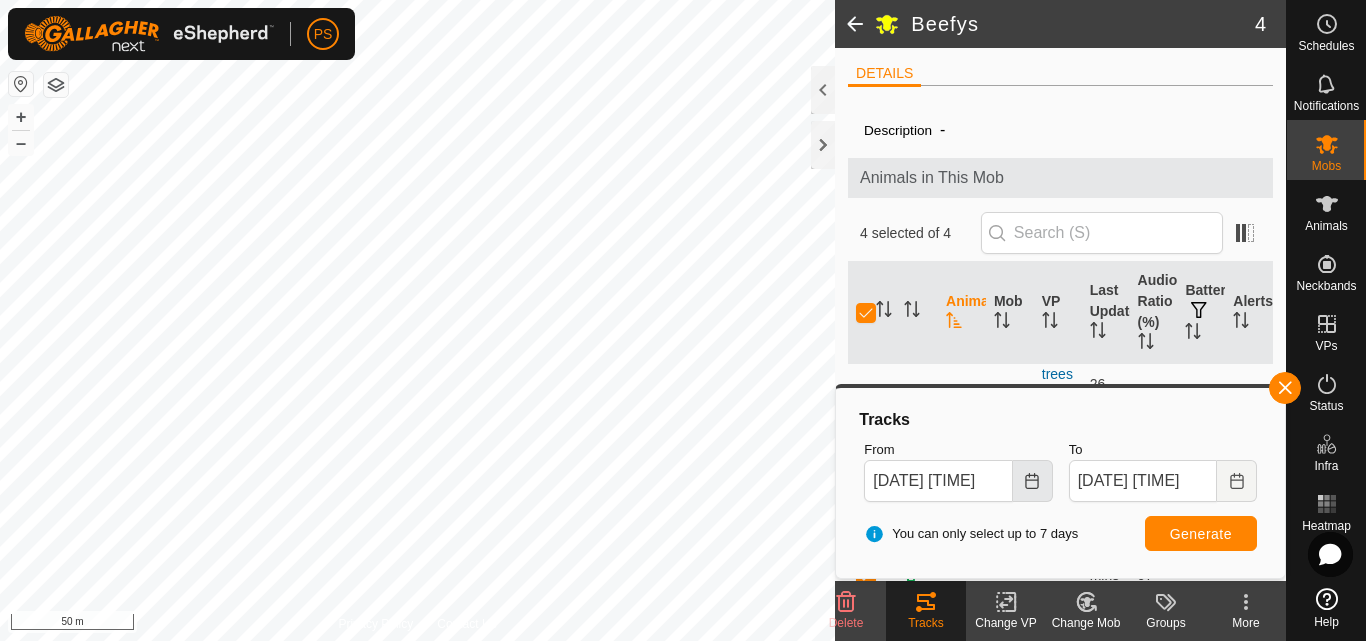 click 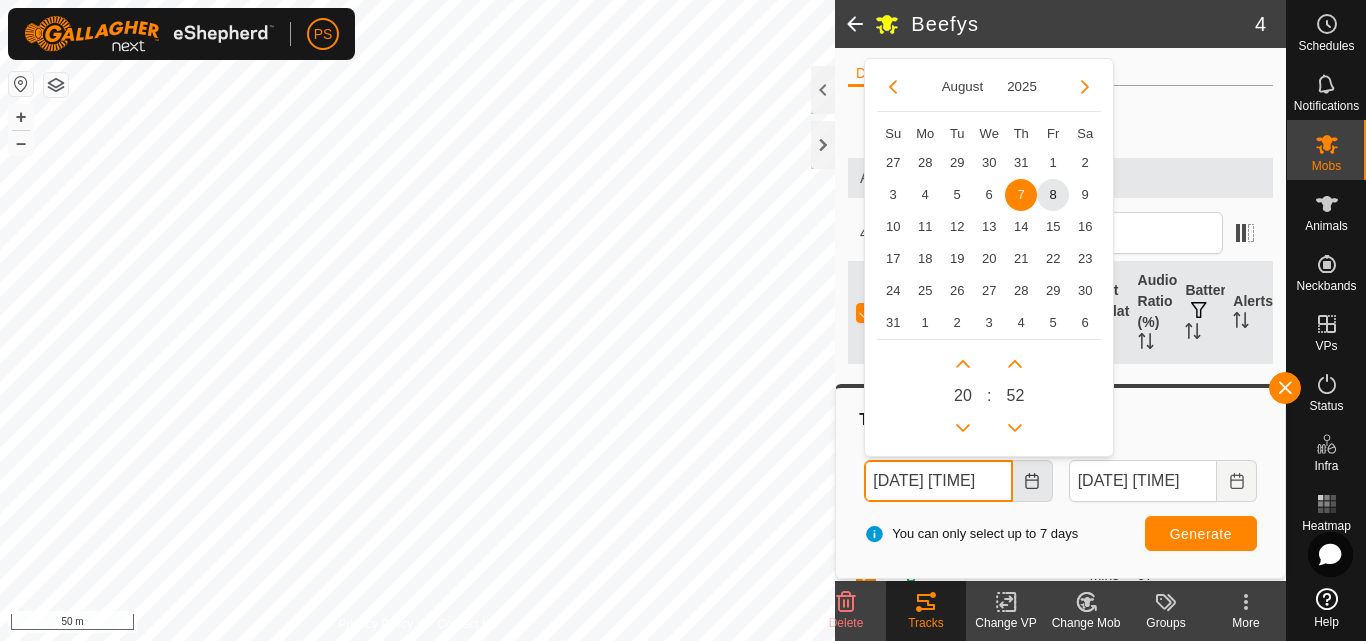 scroll, scrollTop: 0, scrollLeft: 9, axis: horizontal 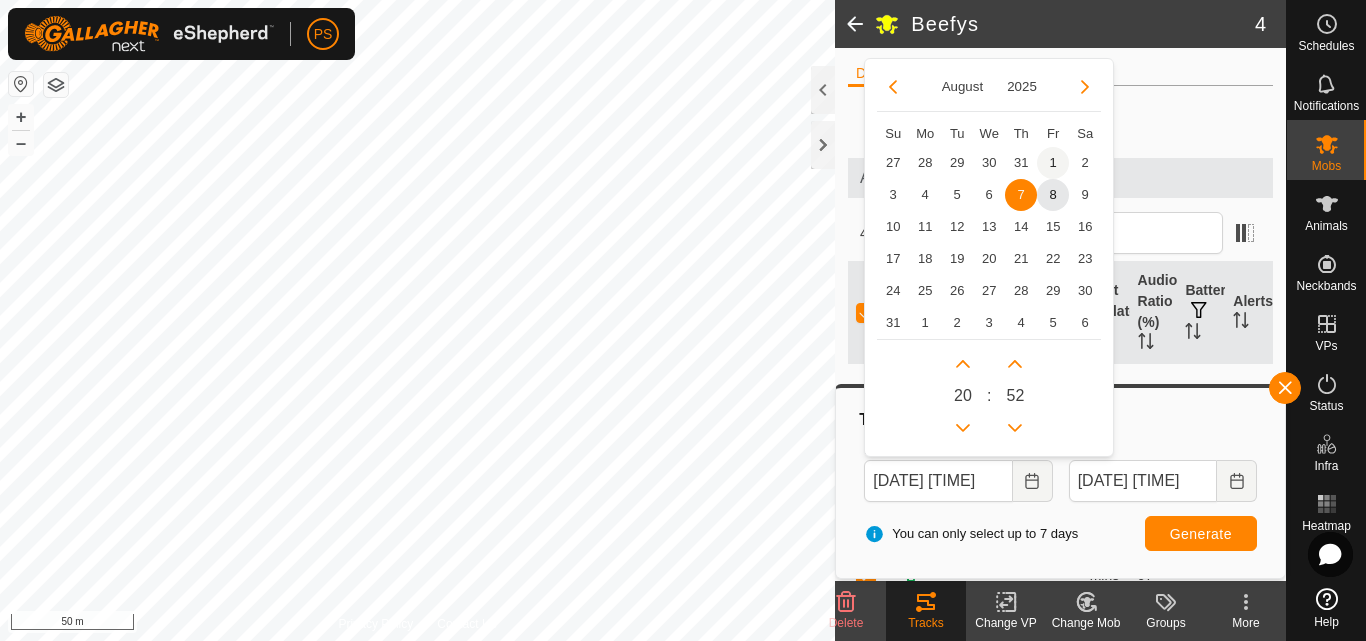 click on "1" at bounding box center [1053, 163] 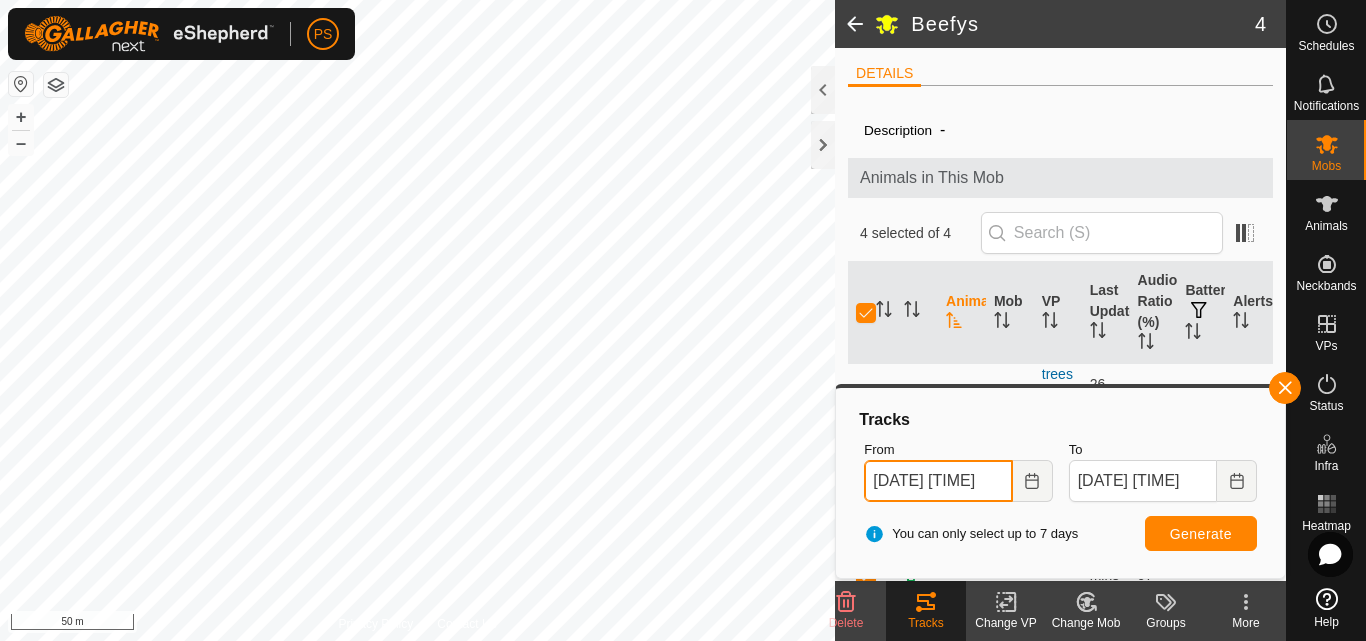 scroll, scrollTop: 0, scrollLeft: 9, axis: horizontal 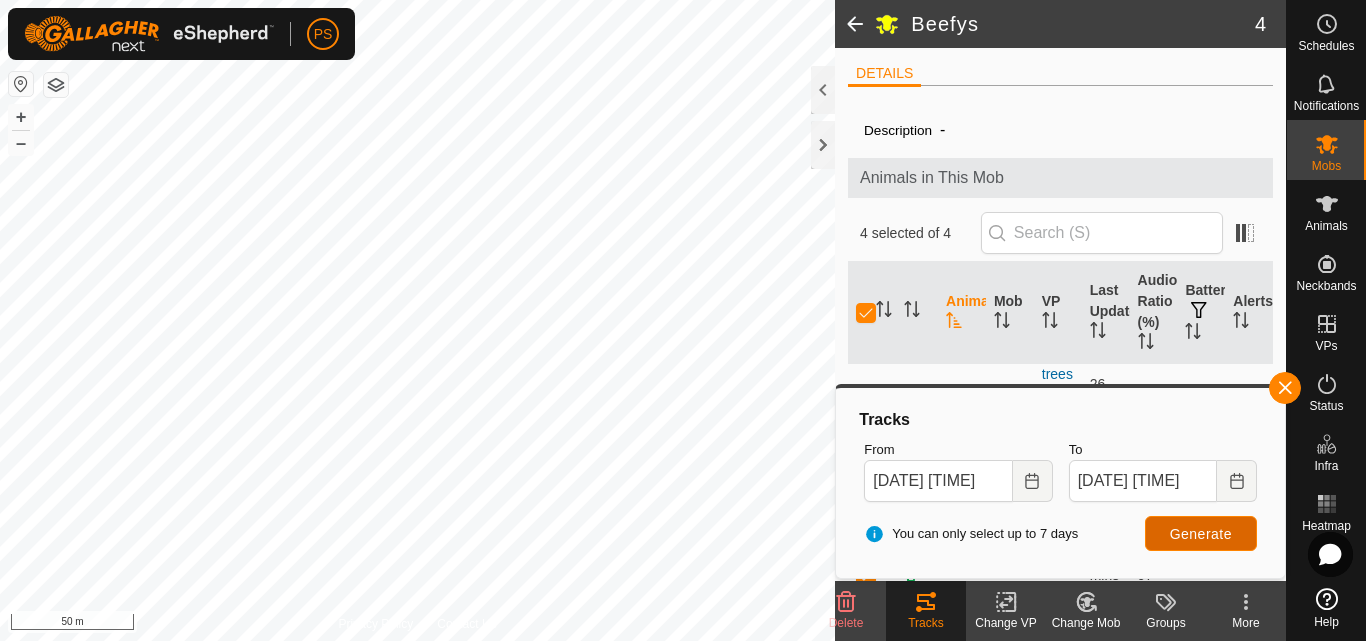 click on "Generate" at bounding box center [1201, 534] 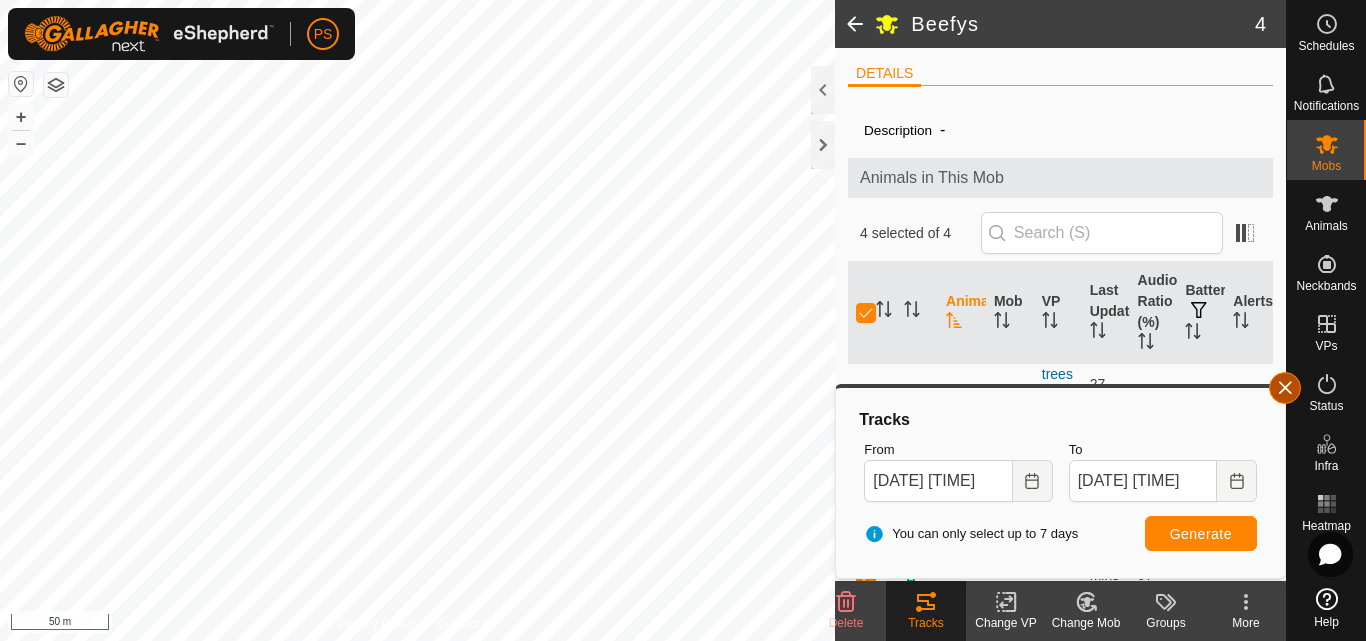 click at bounding box center [1285, 388] 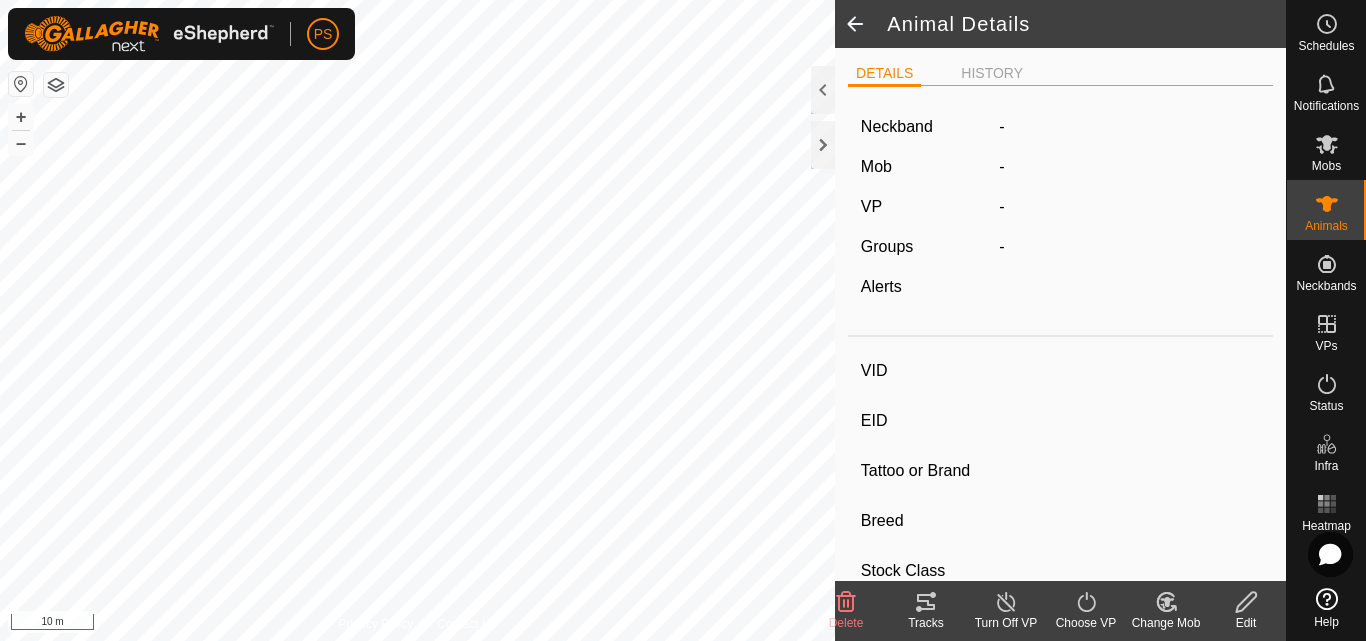 type on "20" 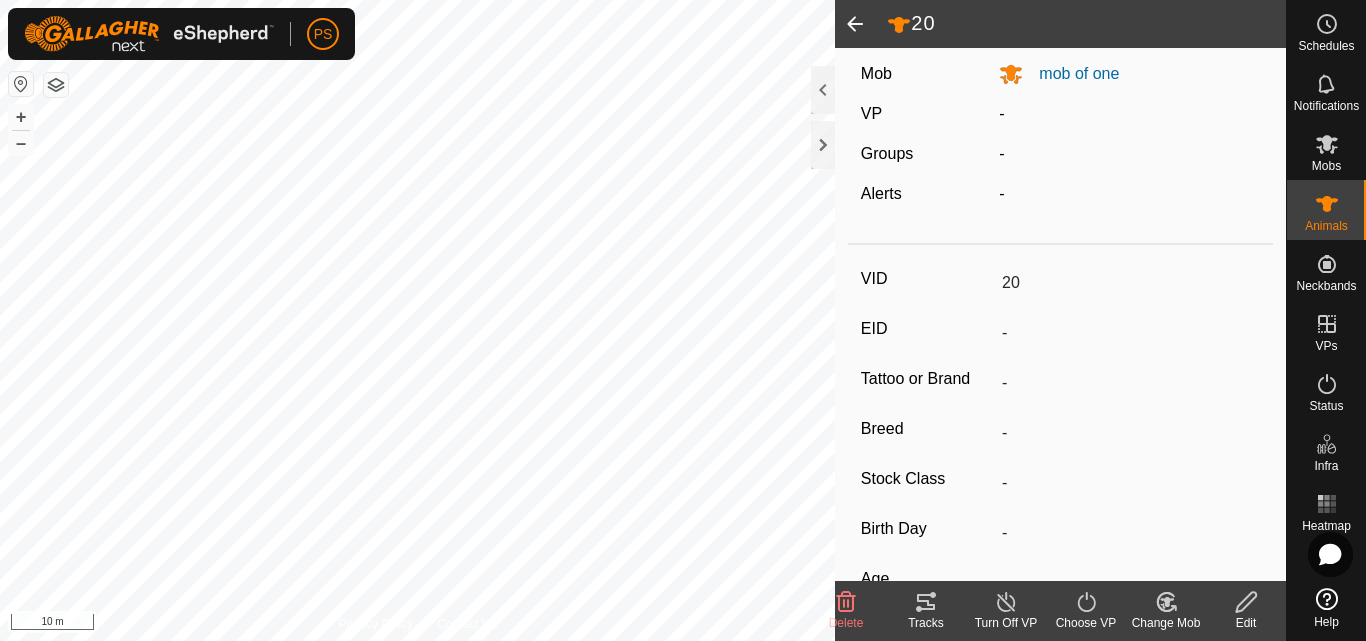 scroll, scrollTop: 0, scrollLeft: 0, axis: both 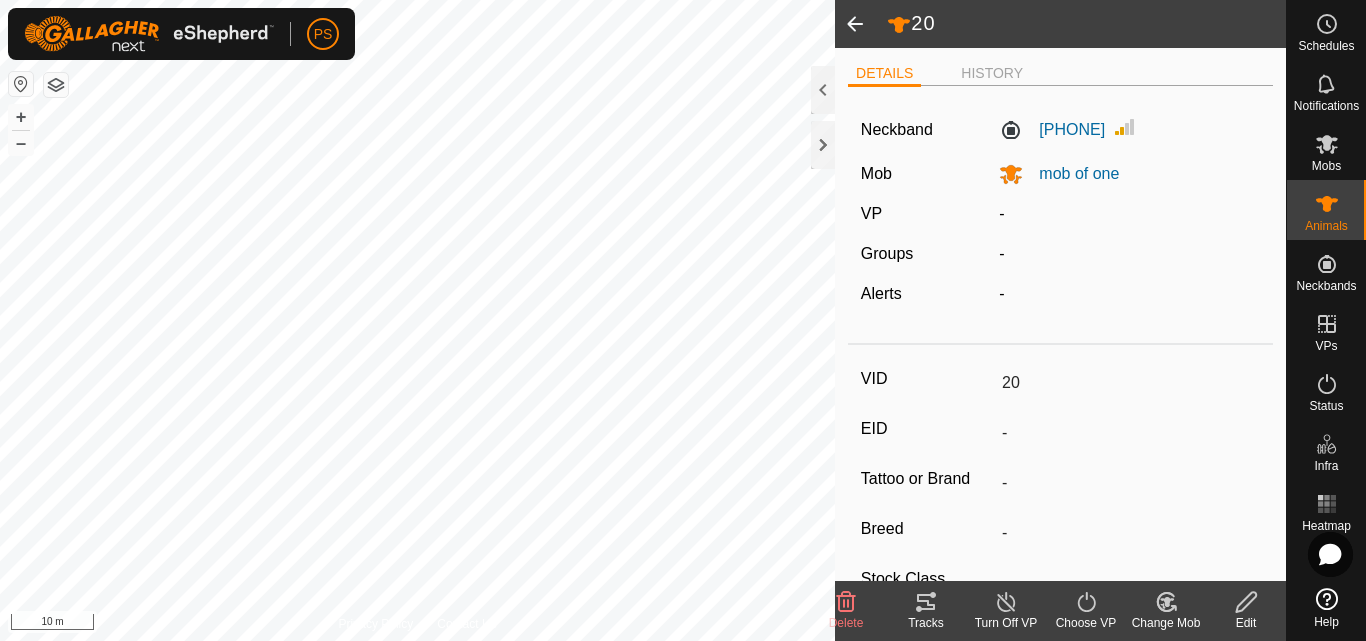click 